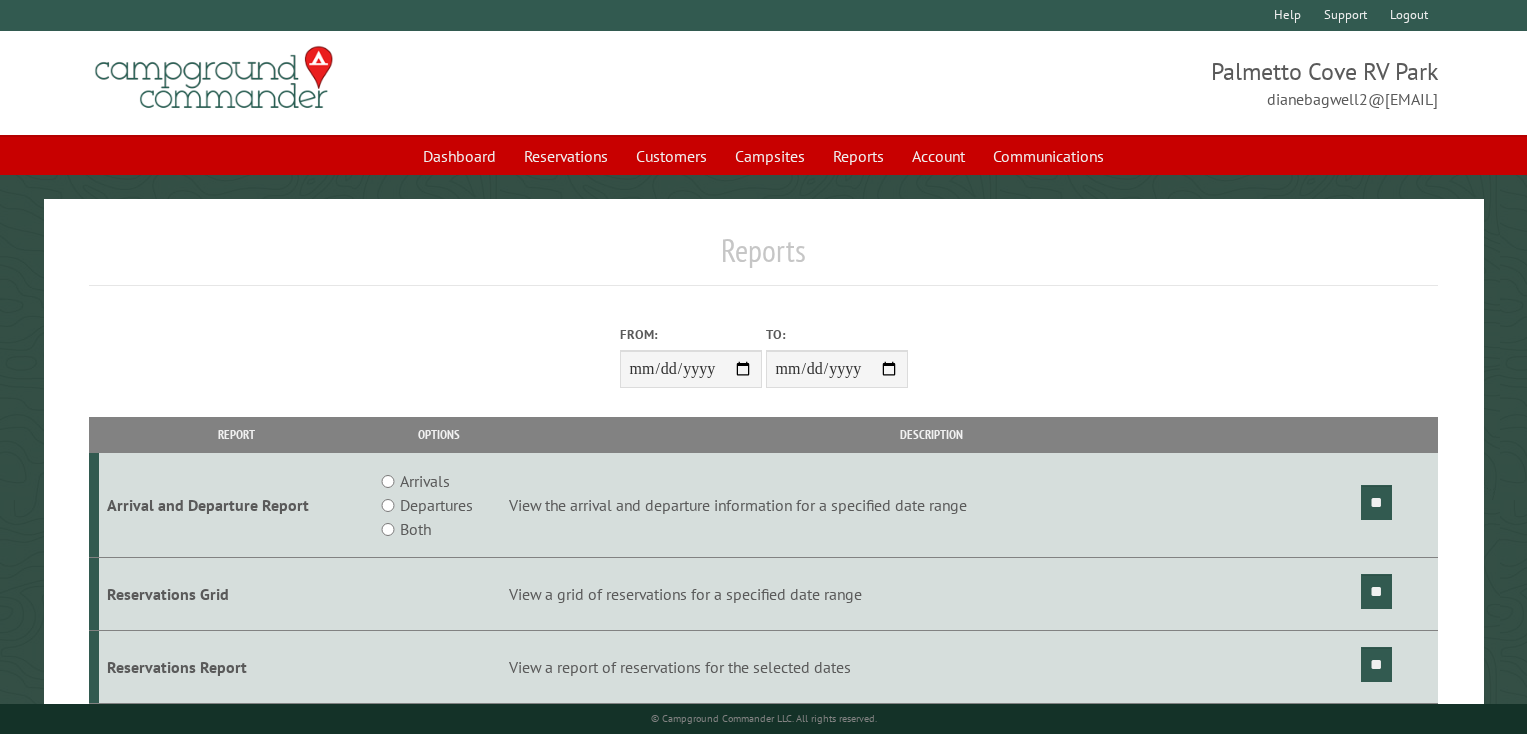 scroll, scrollTop: 0, scrollLeft: 0, axis: both 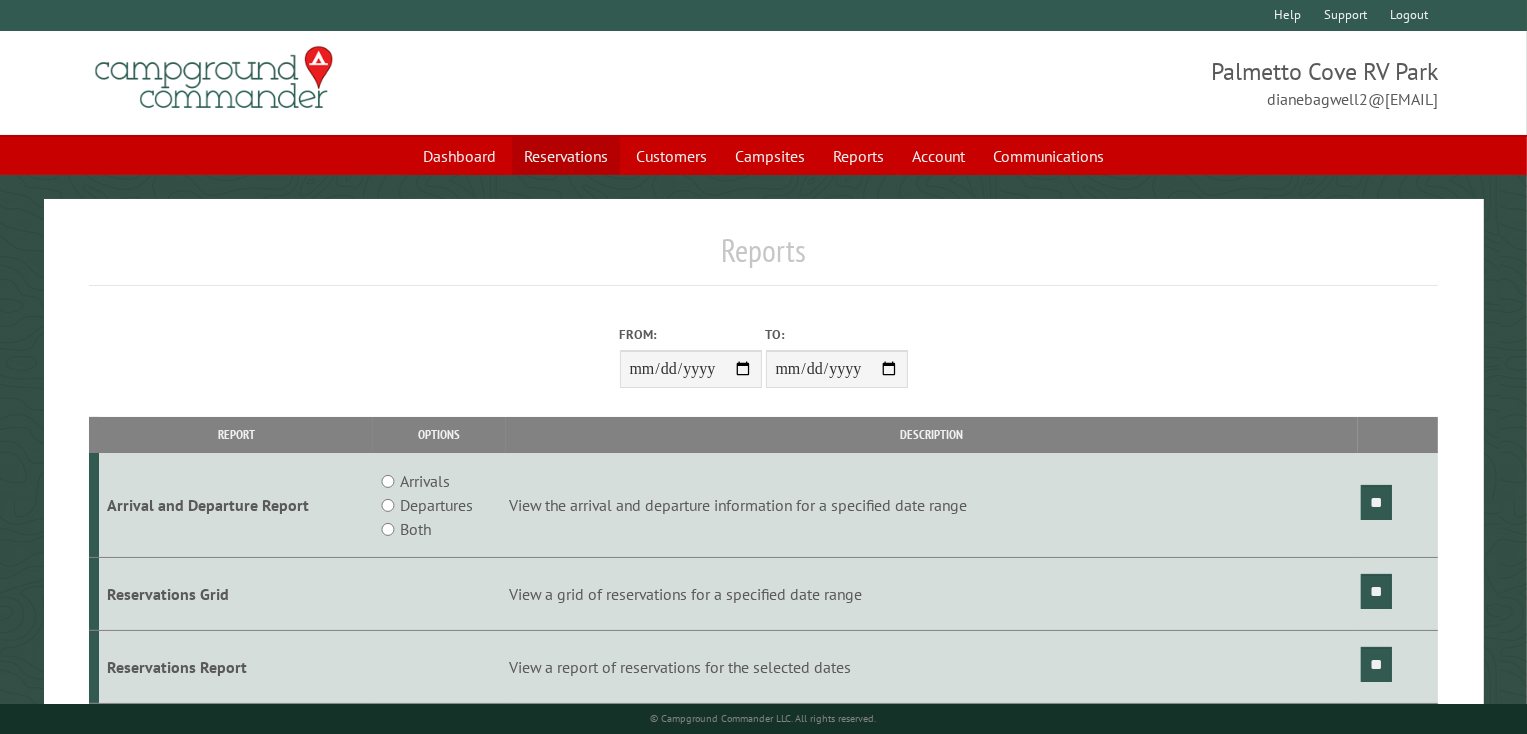 click on "Reservations" at bounding box center [566, 156] 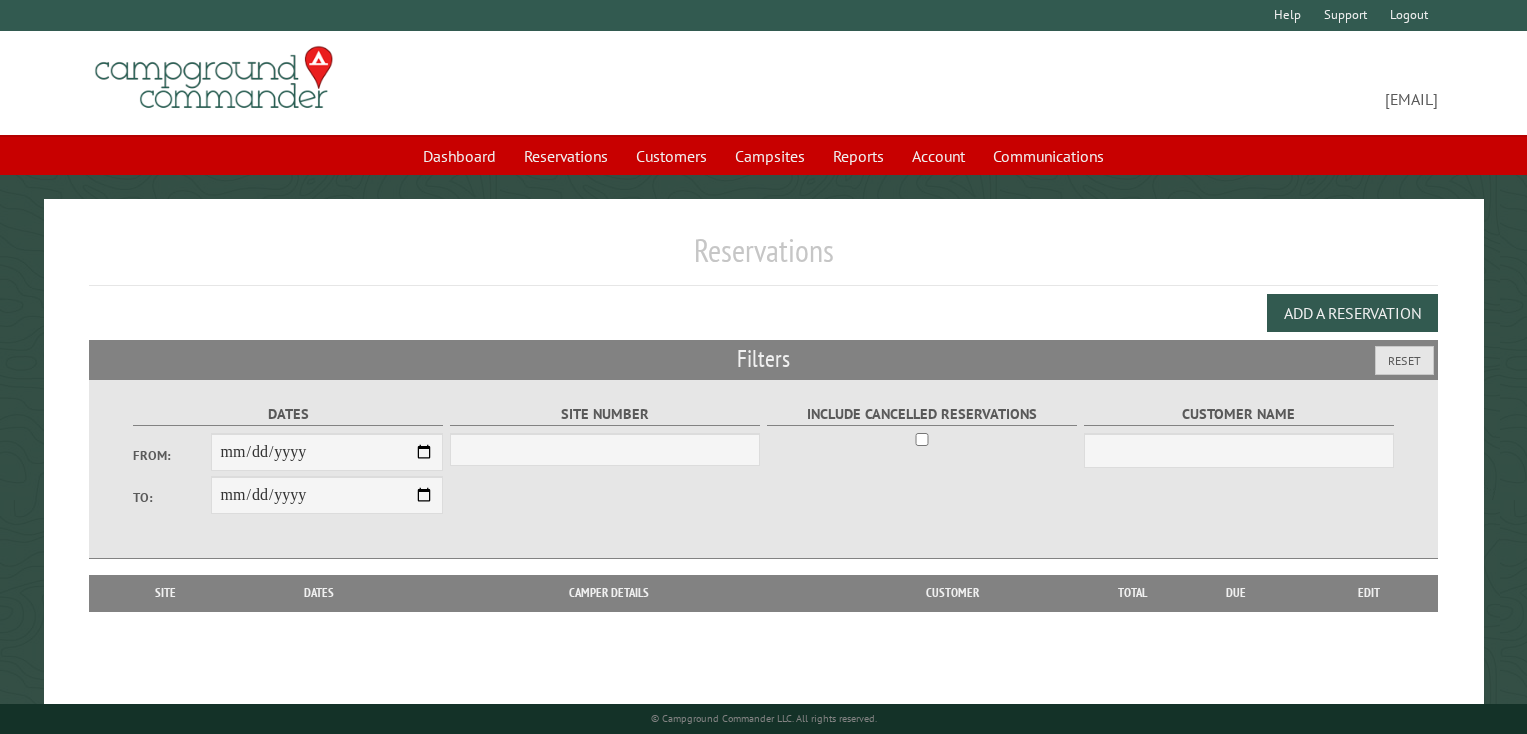 scroll, scrollTop: 0, scrollLeft: 0, axis: both 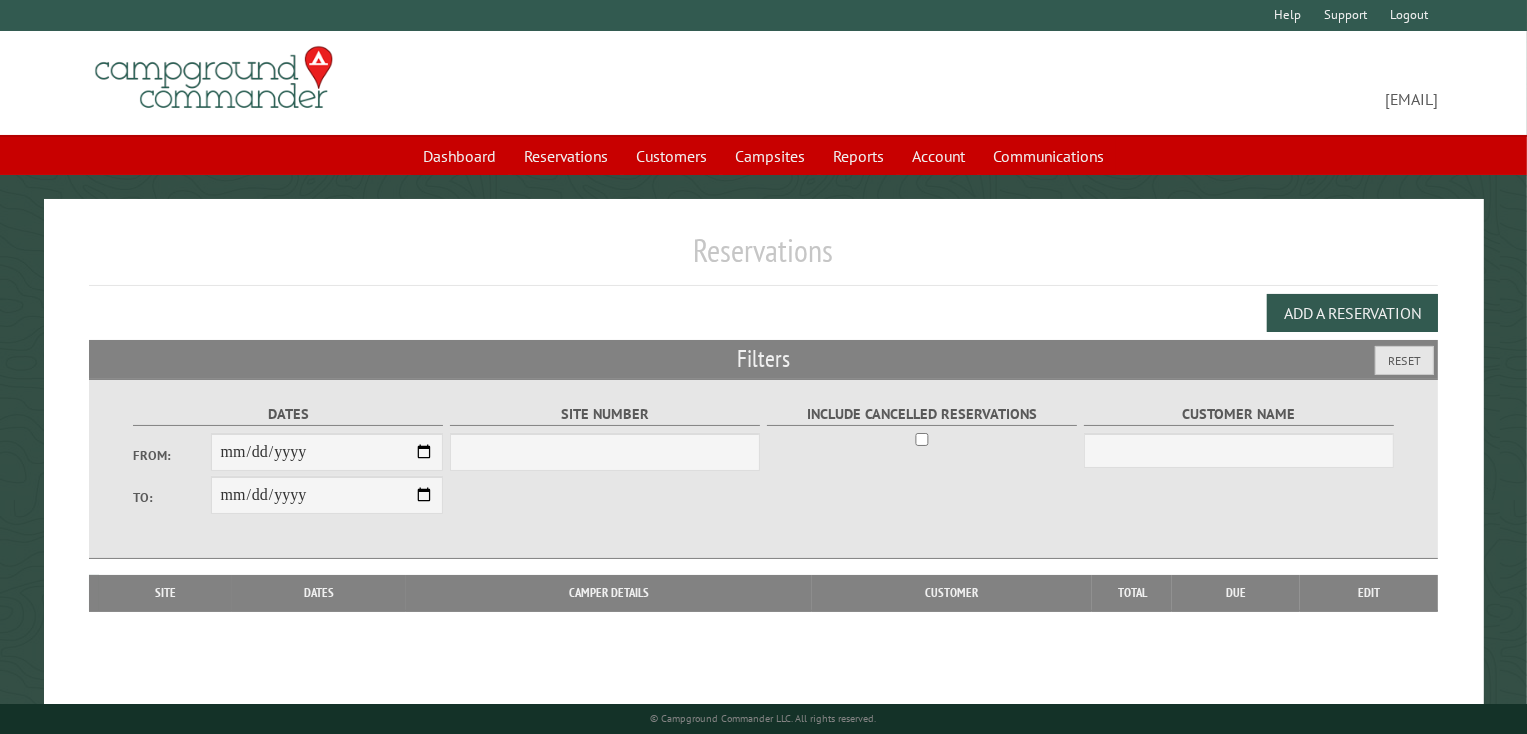 select on "***" 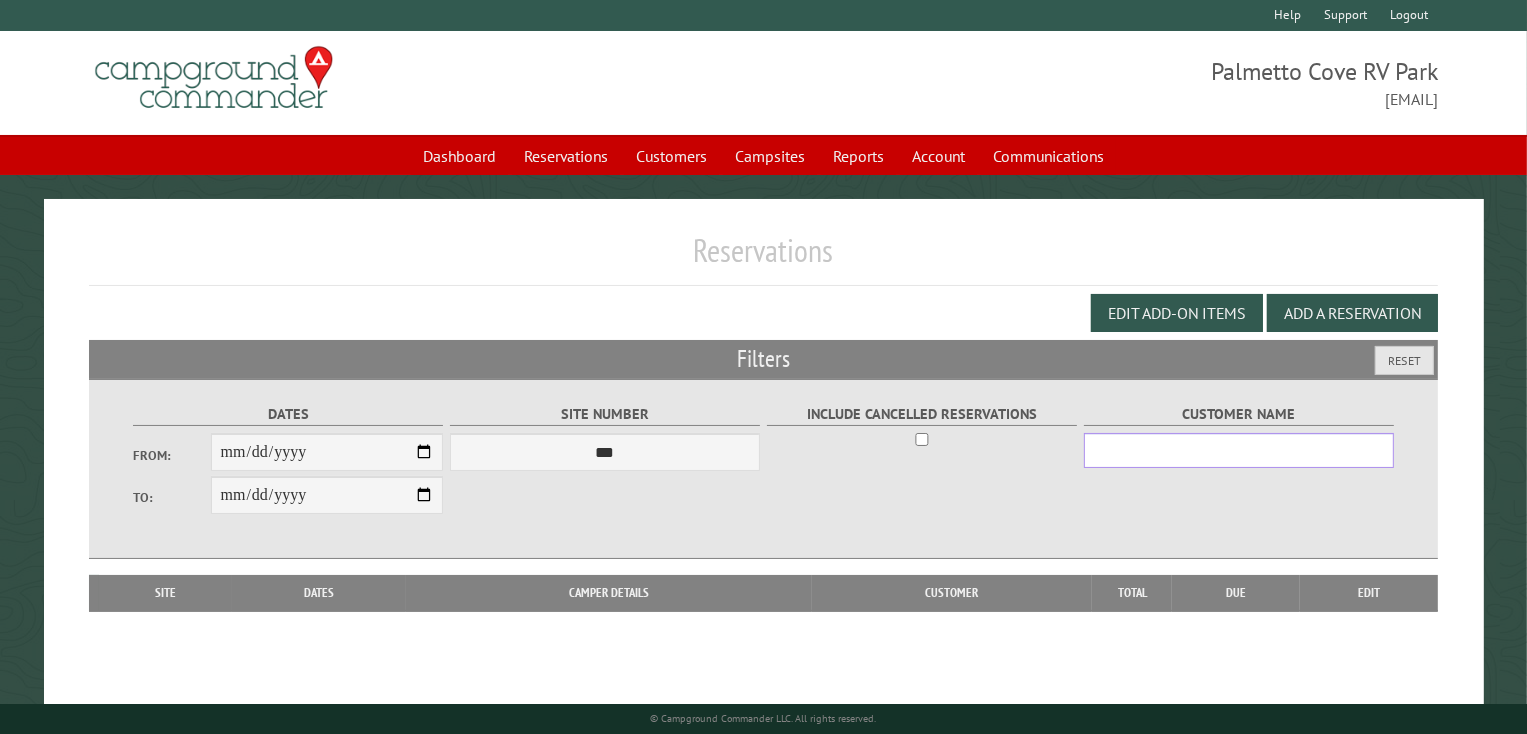 click on "Customer Name" at bounding box center [1239, 450] 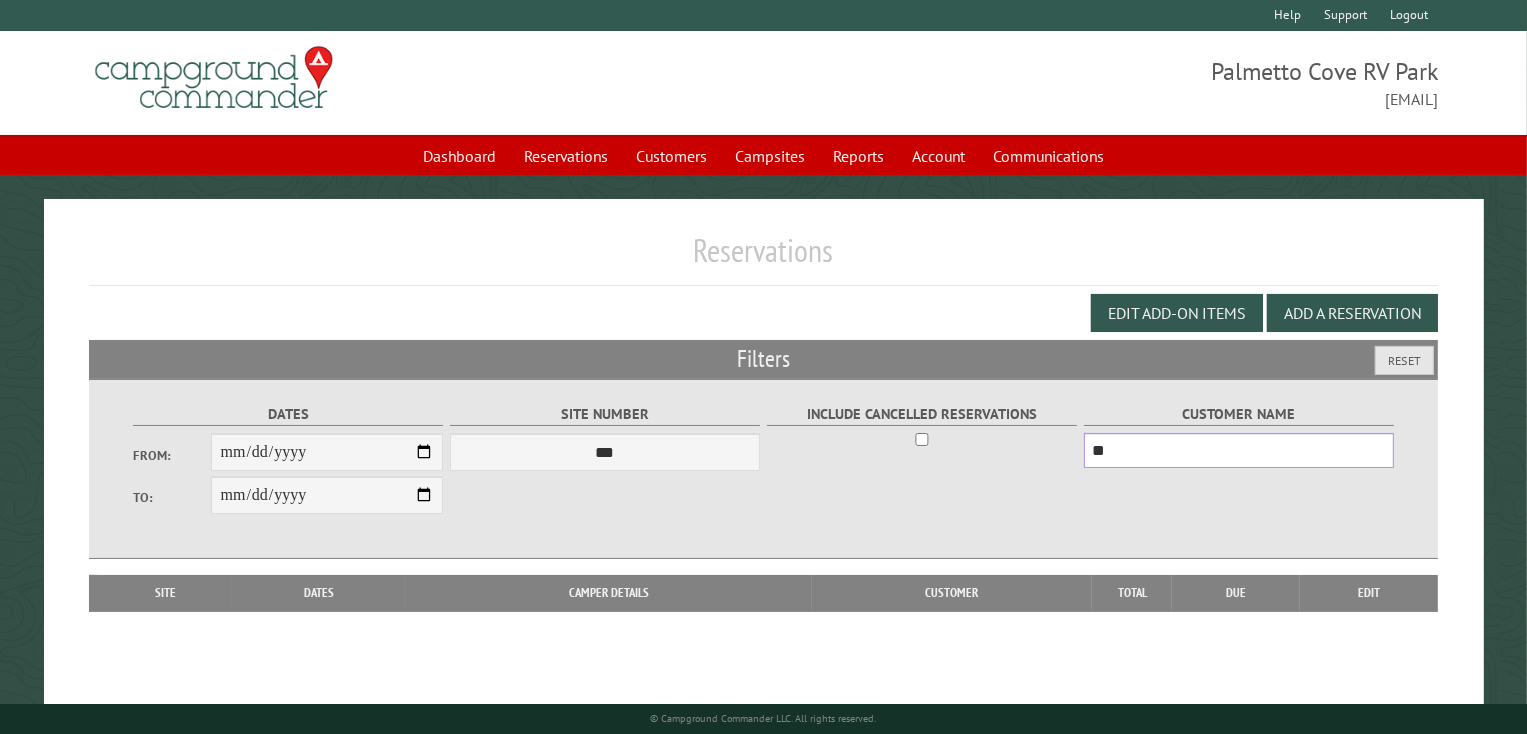 type on "*" 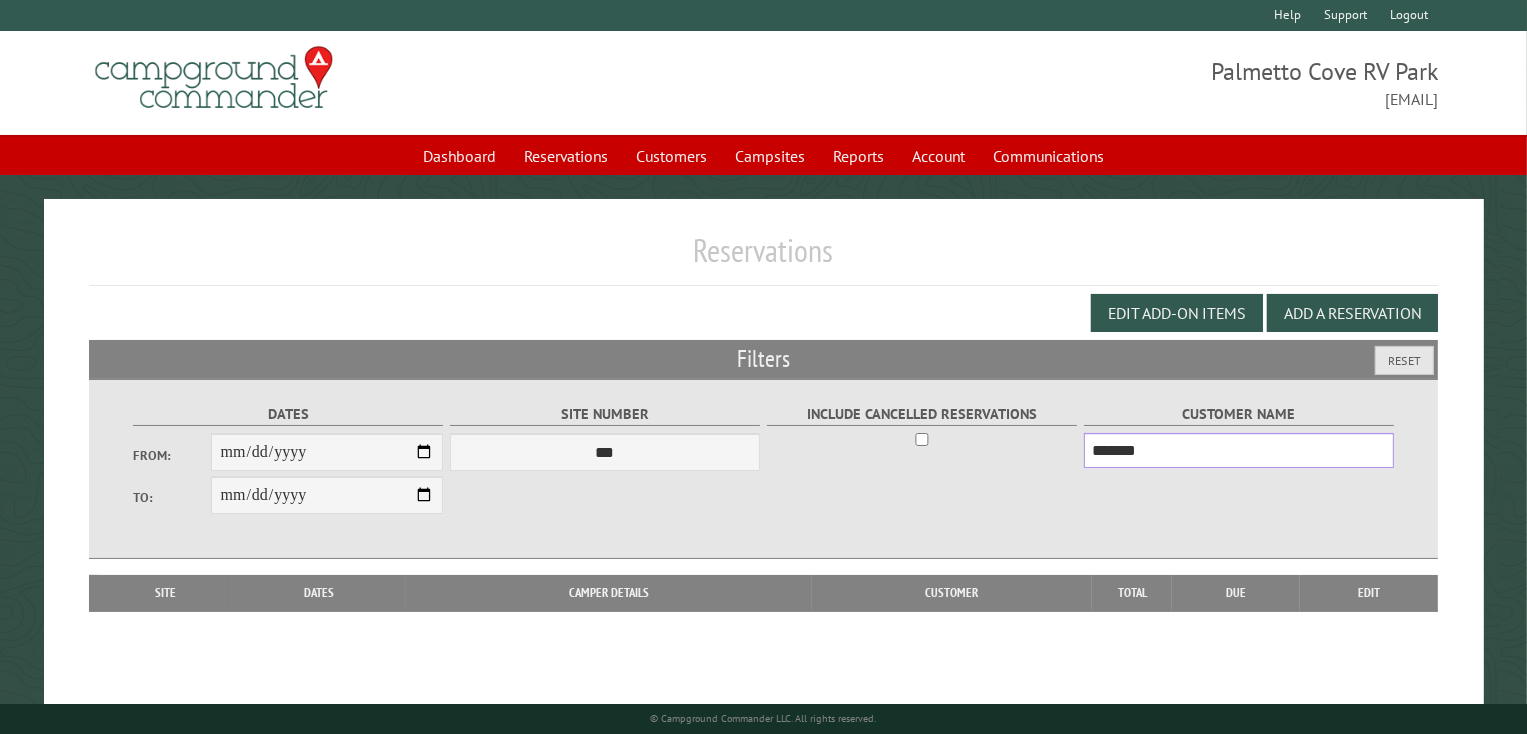 type on "*******" 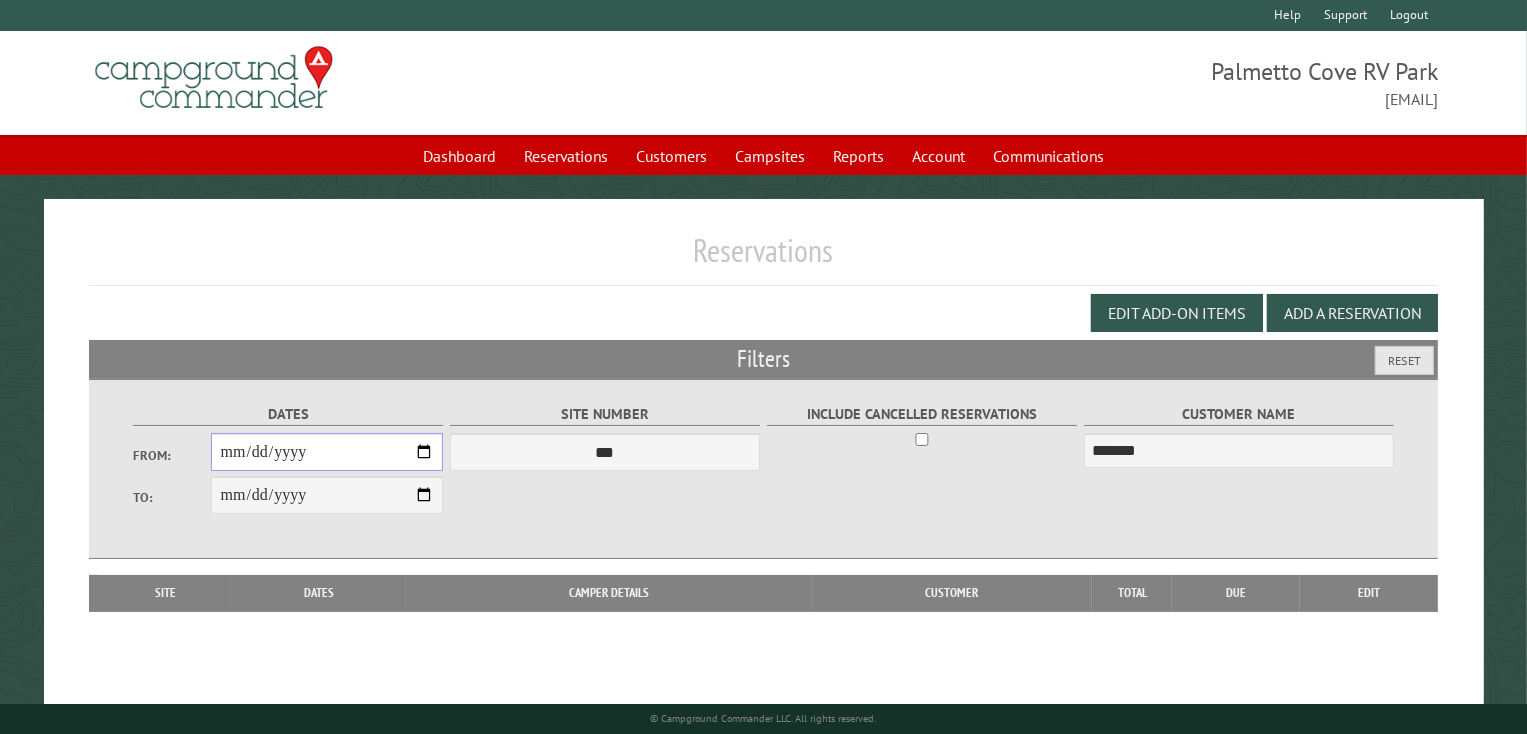 click on "From:" at bounding box center [327, 452] 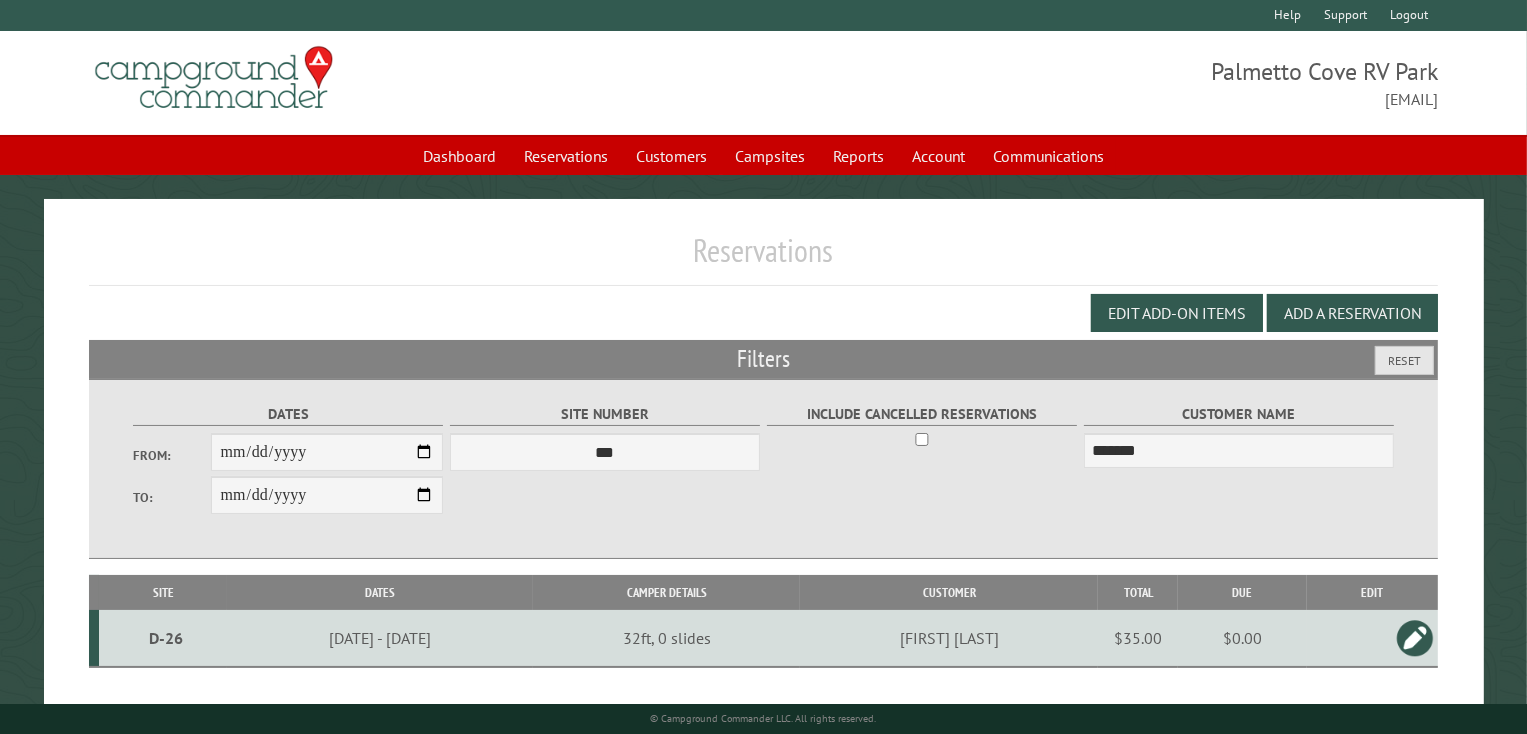 click at bounding box center [1415, 638] 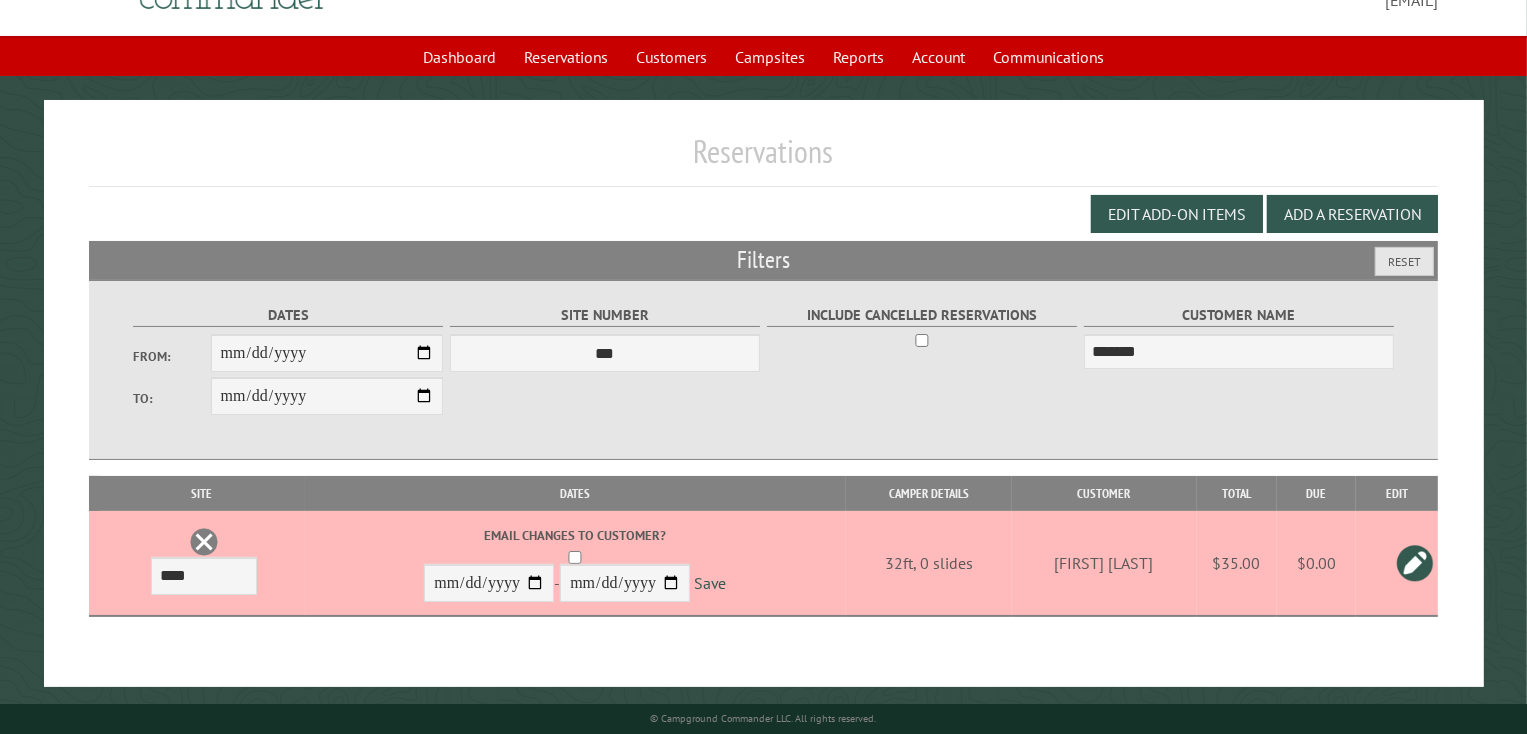 scroll, scrollTop: 100, scrollLeft: 0, axis: vertical 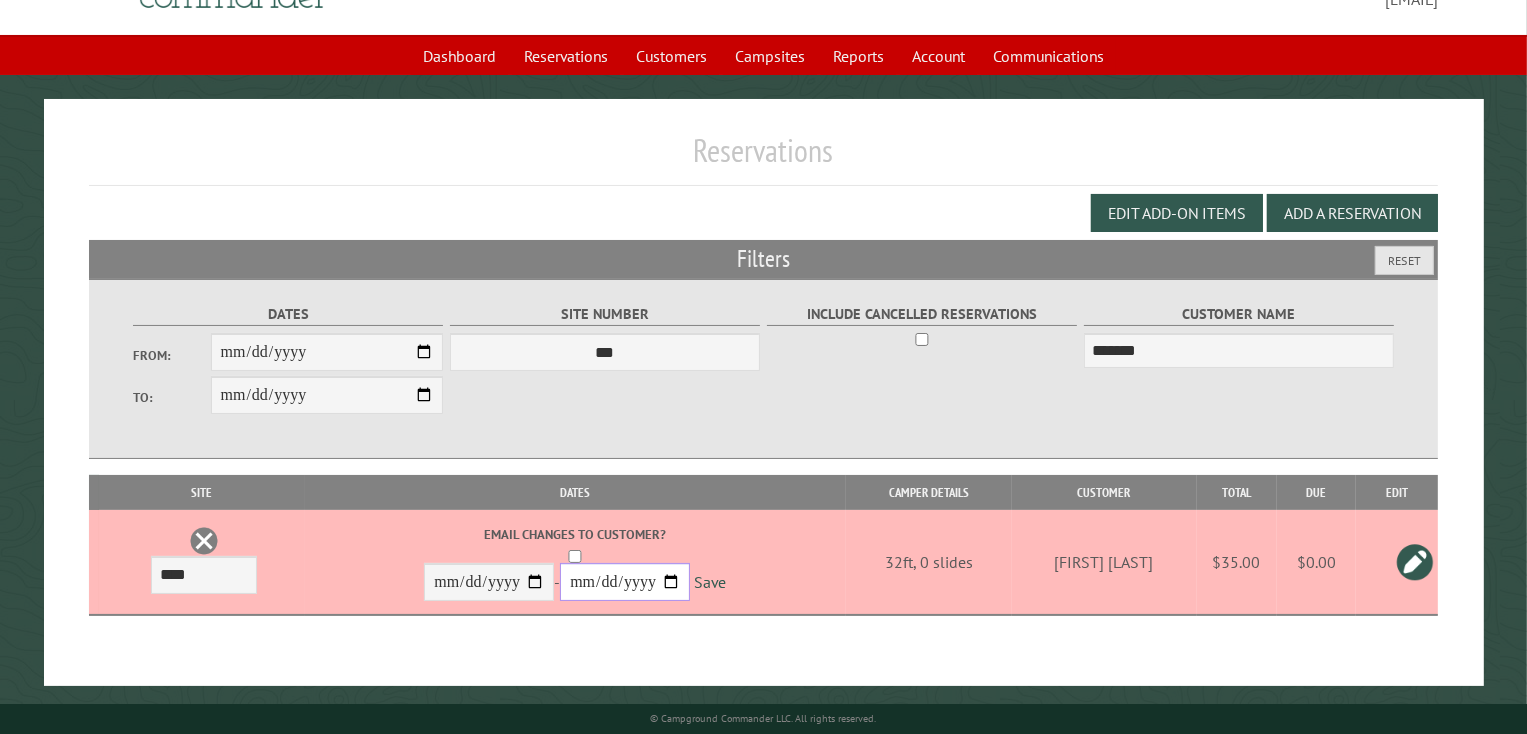 click on "**********" at bounding box center (625, 582) 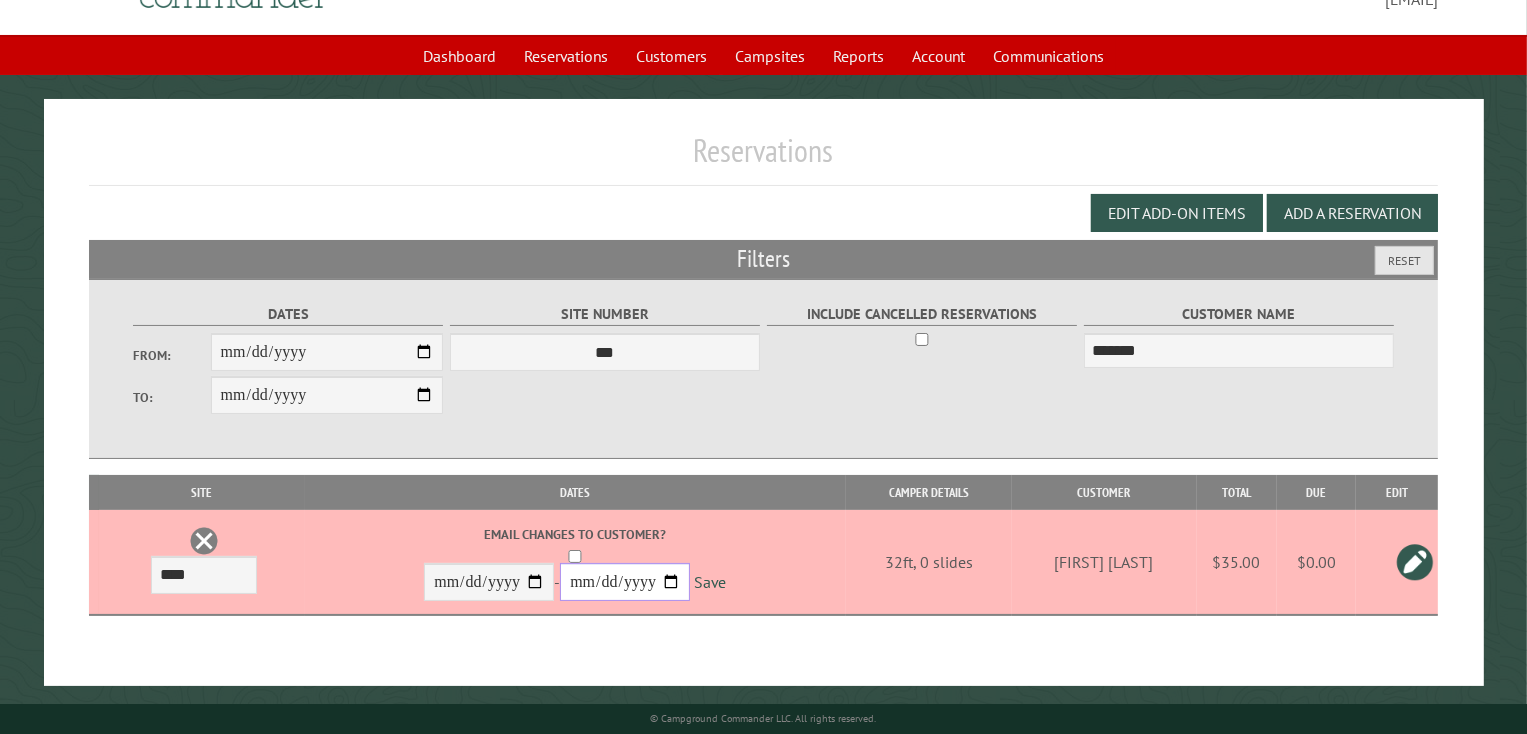type on "**********" 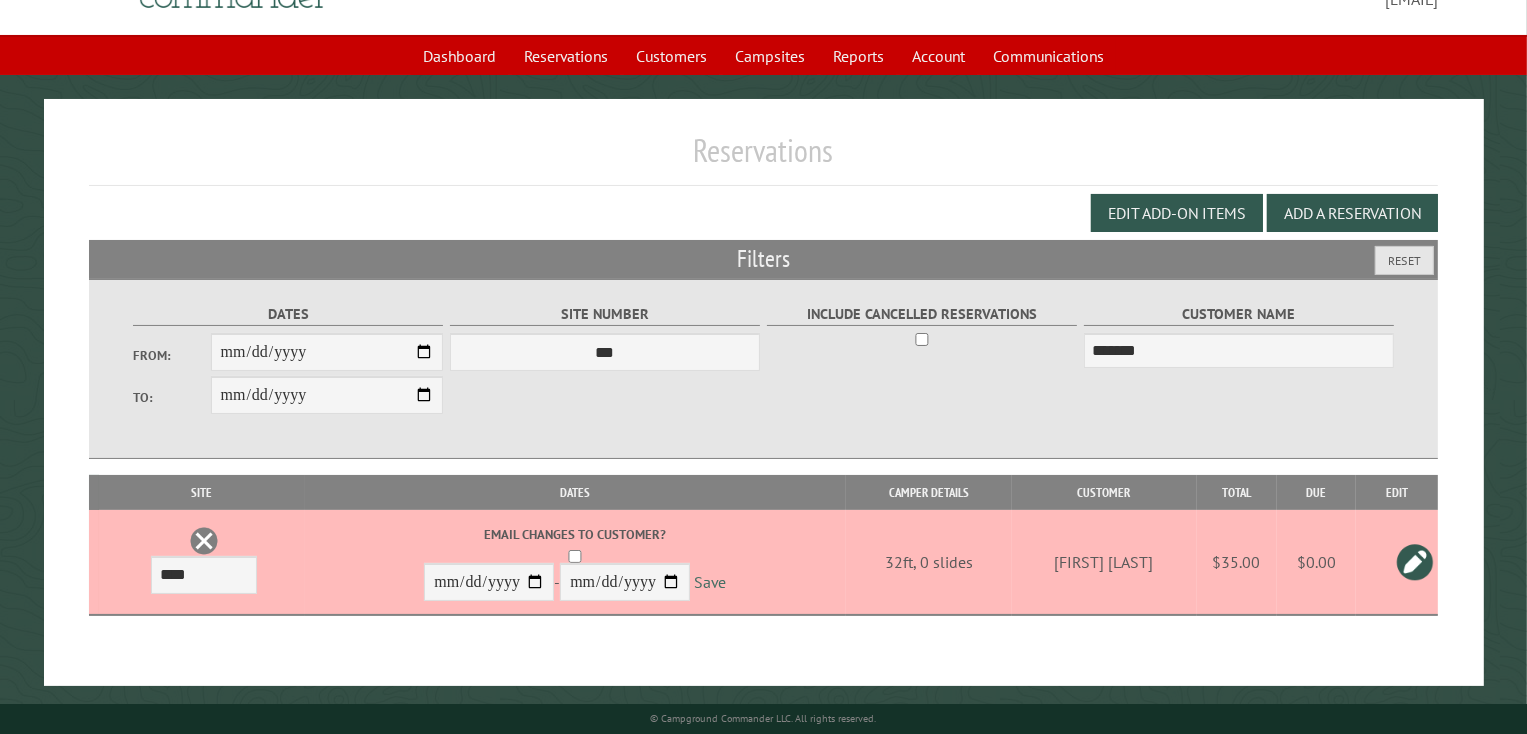 click on "Save" at bounding box center (710, 583) 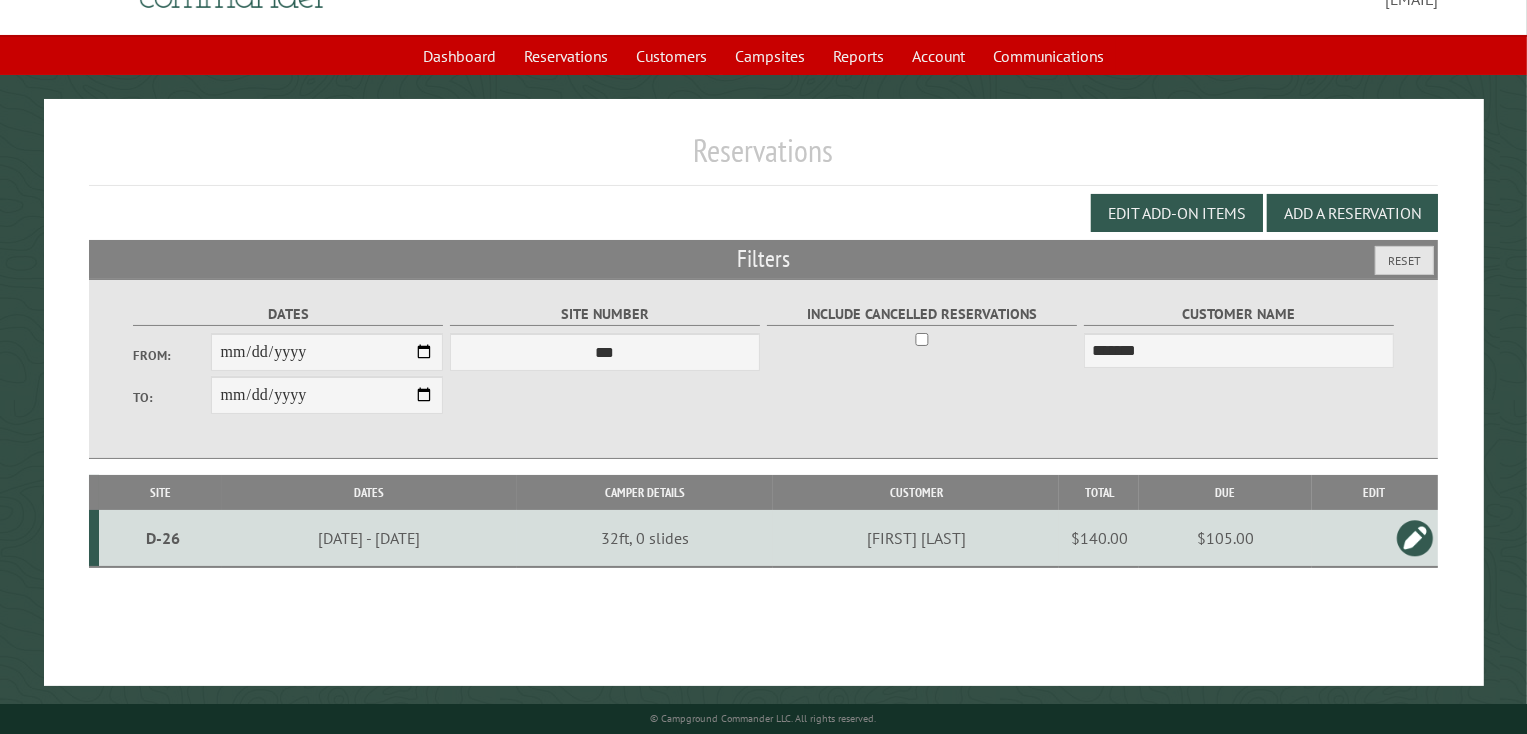 click on "D-26" at bounding box center (163, 538) 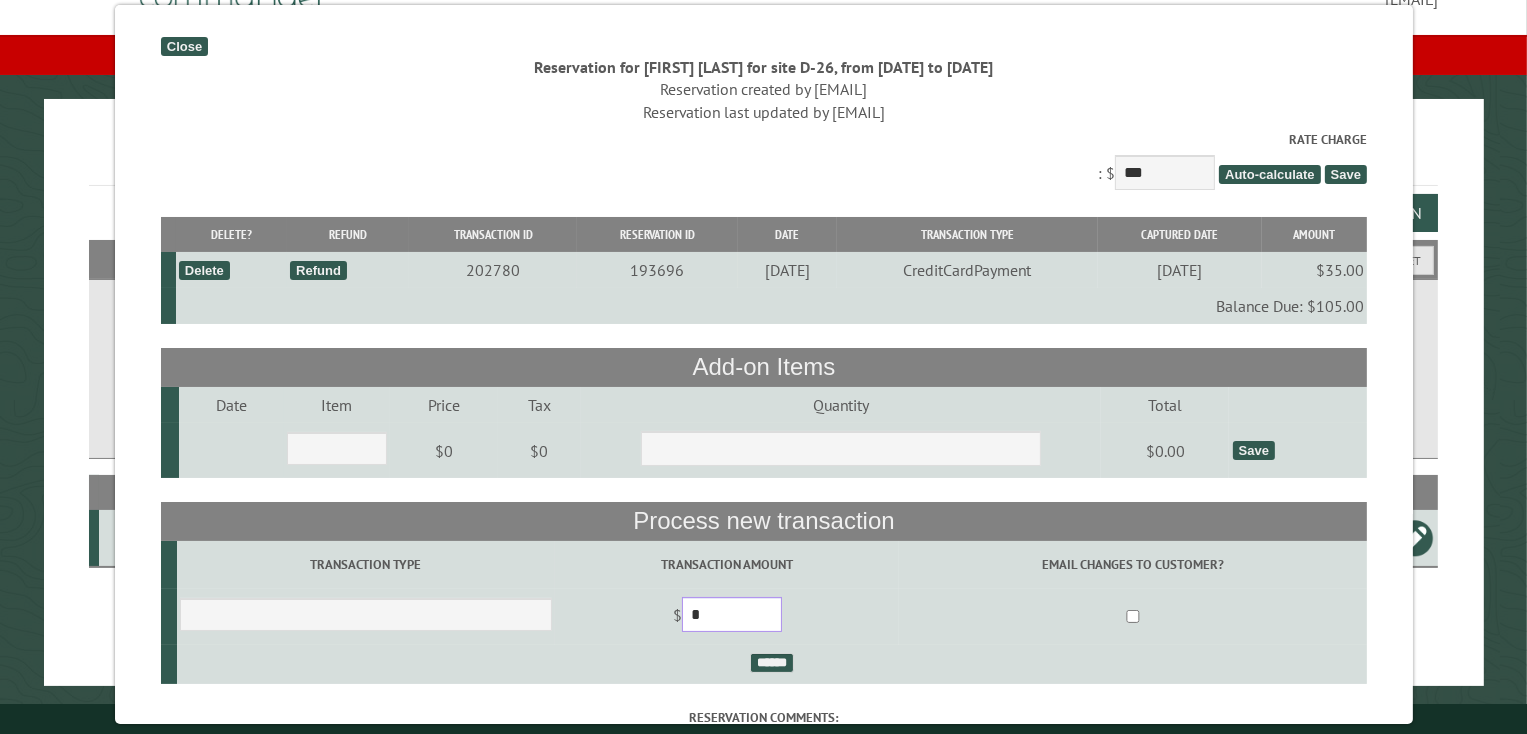 click on "*" at bounding box center [731, 614] 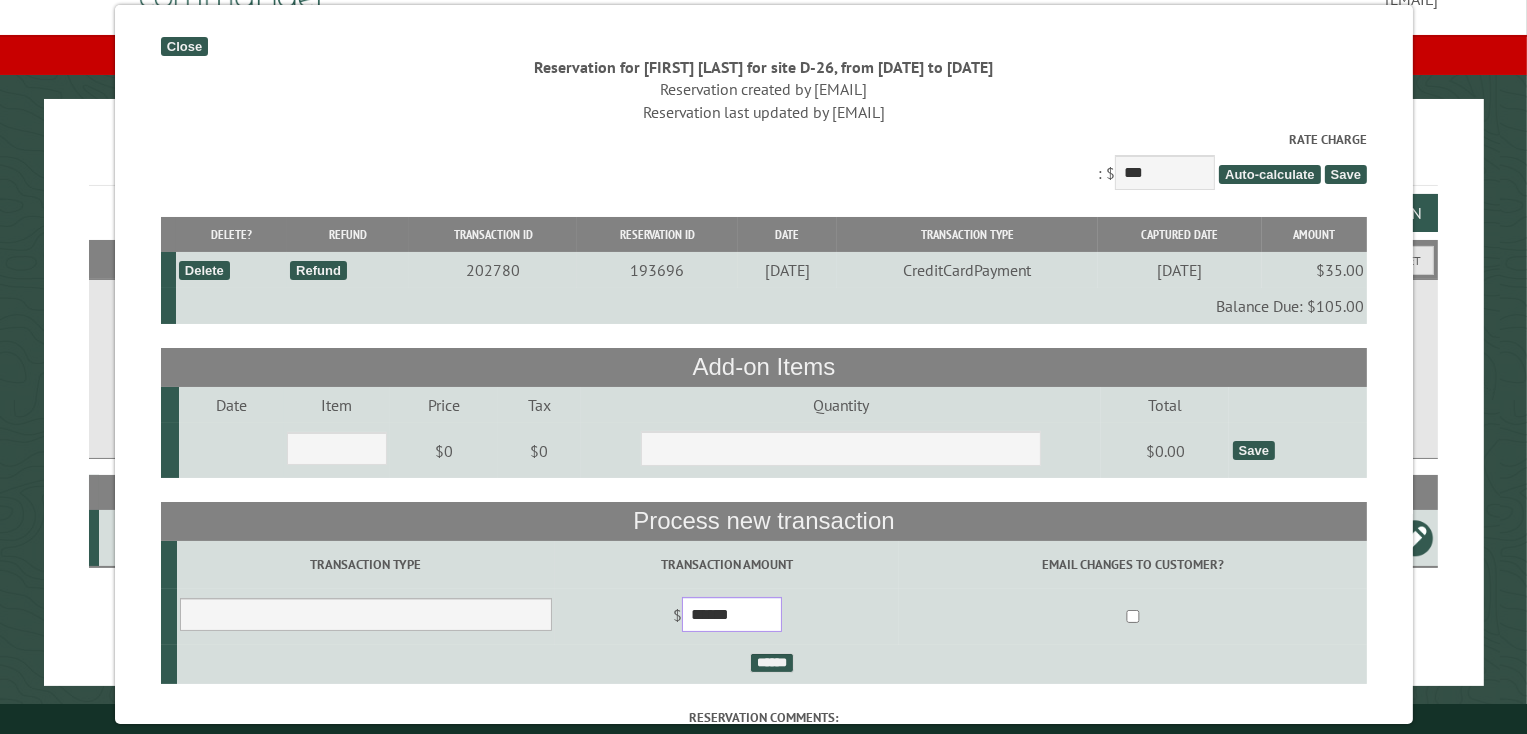 type on "******" 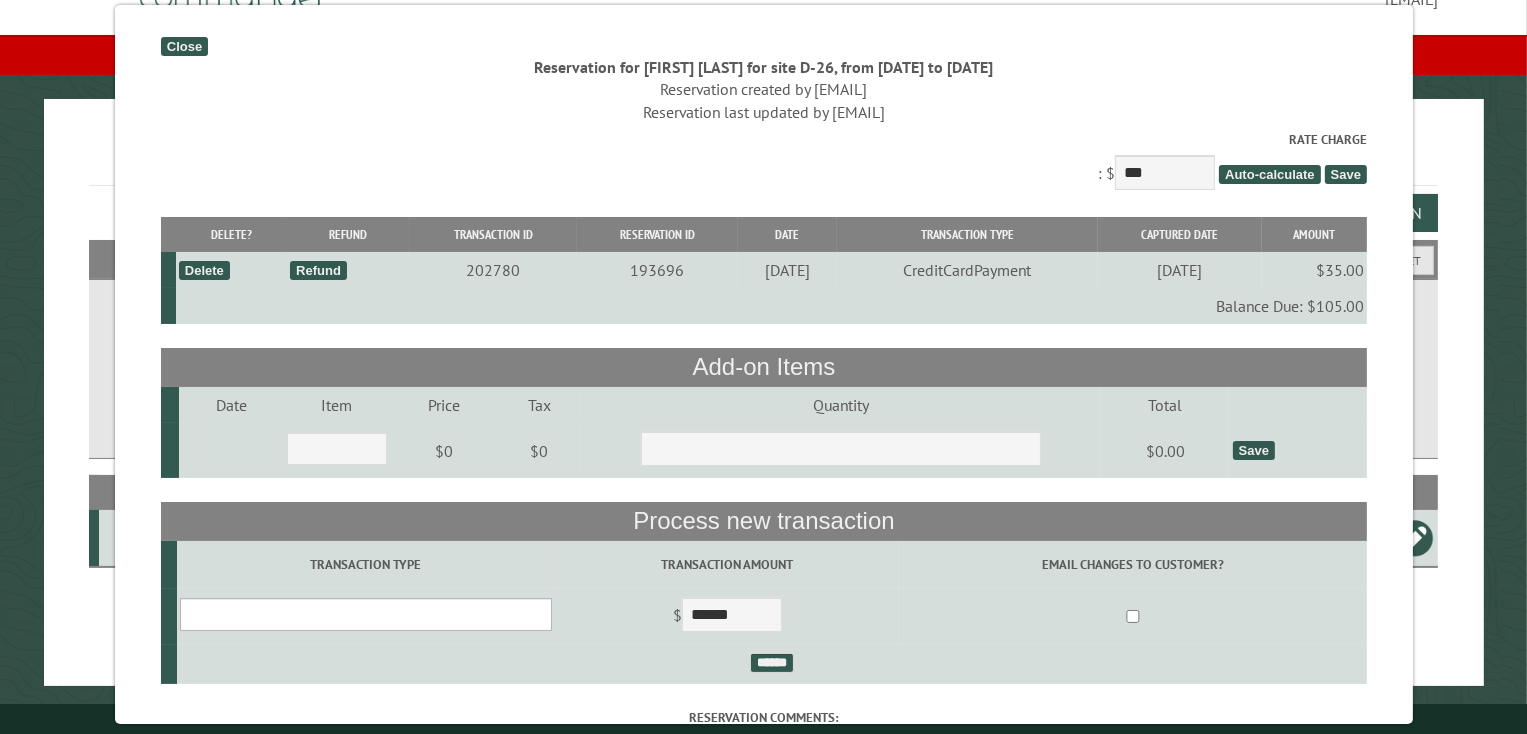 click on "**********" at bounding box center (365, 614) 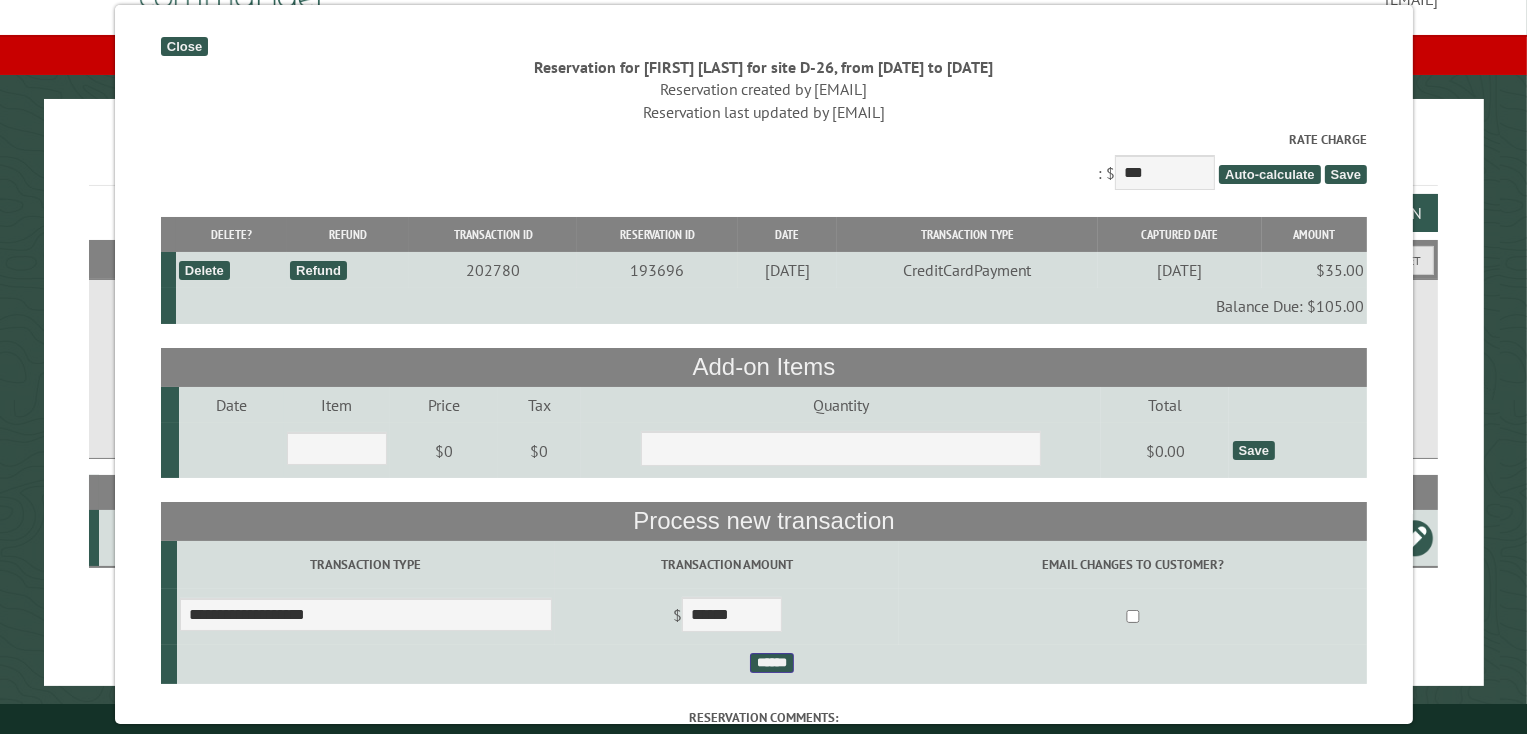 click on "******" at bounding box center (771, 663) 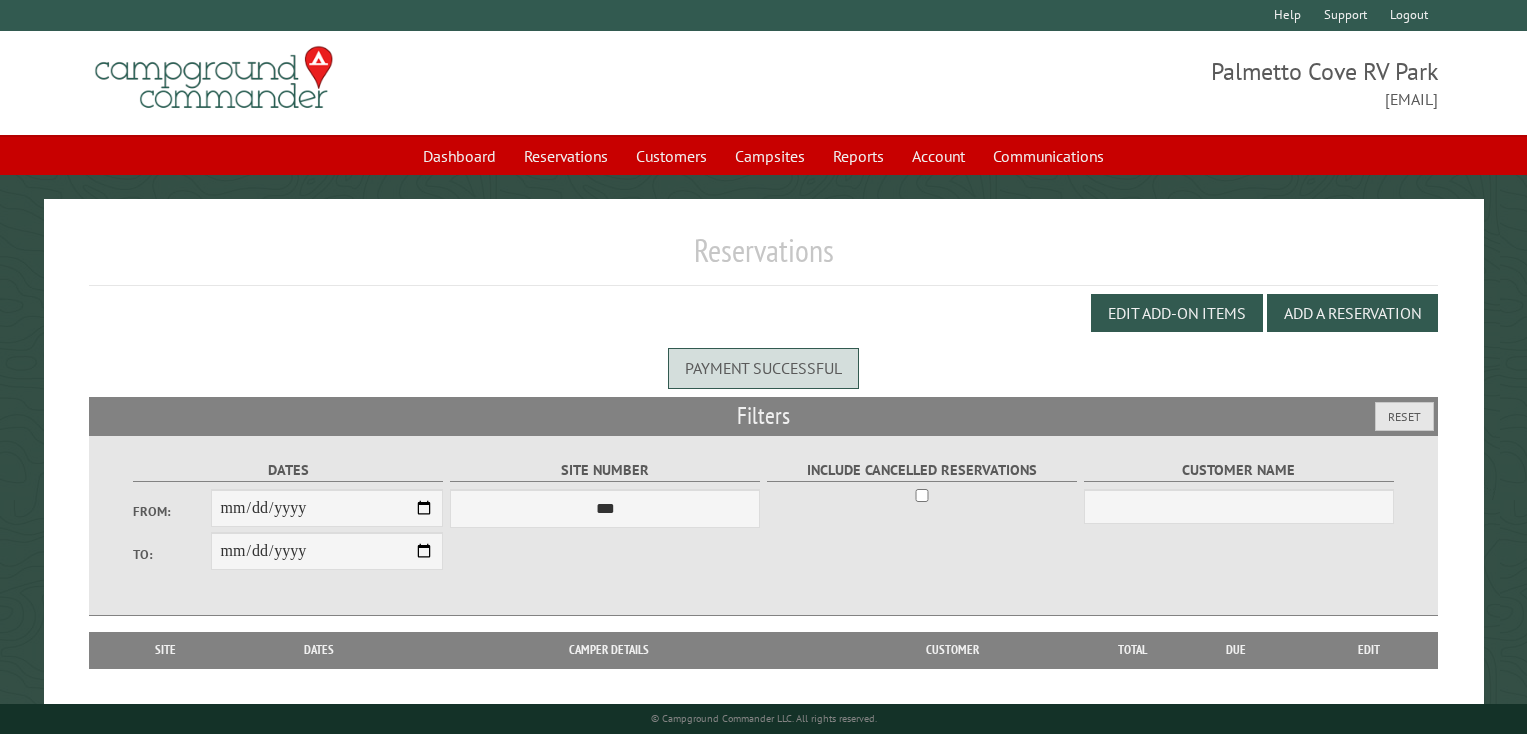 scroll, scrollTop: 0, scrollLeft: 0, axis: both 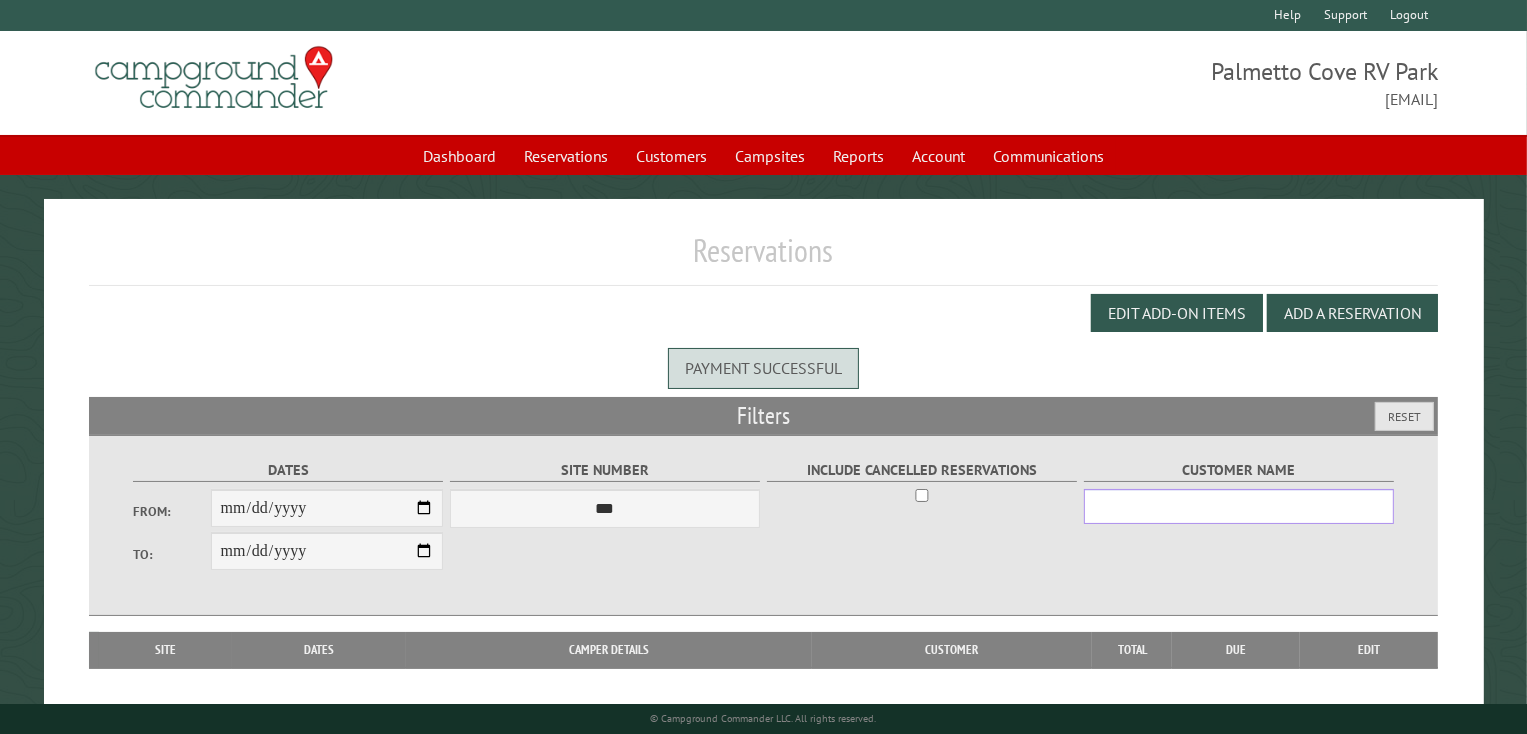click on "Customer Name" at bounding box center (1239, 506) 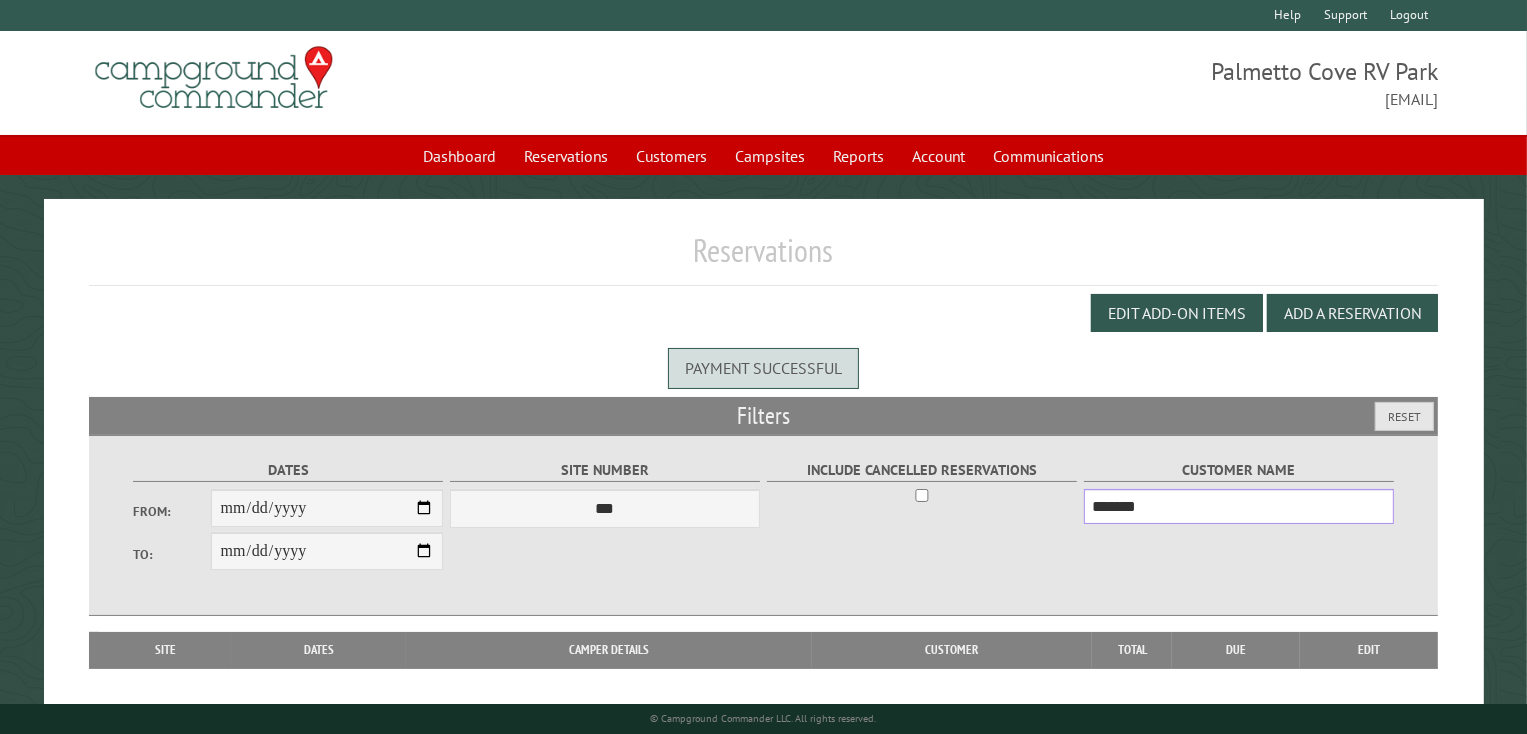 type on "*******" 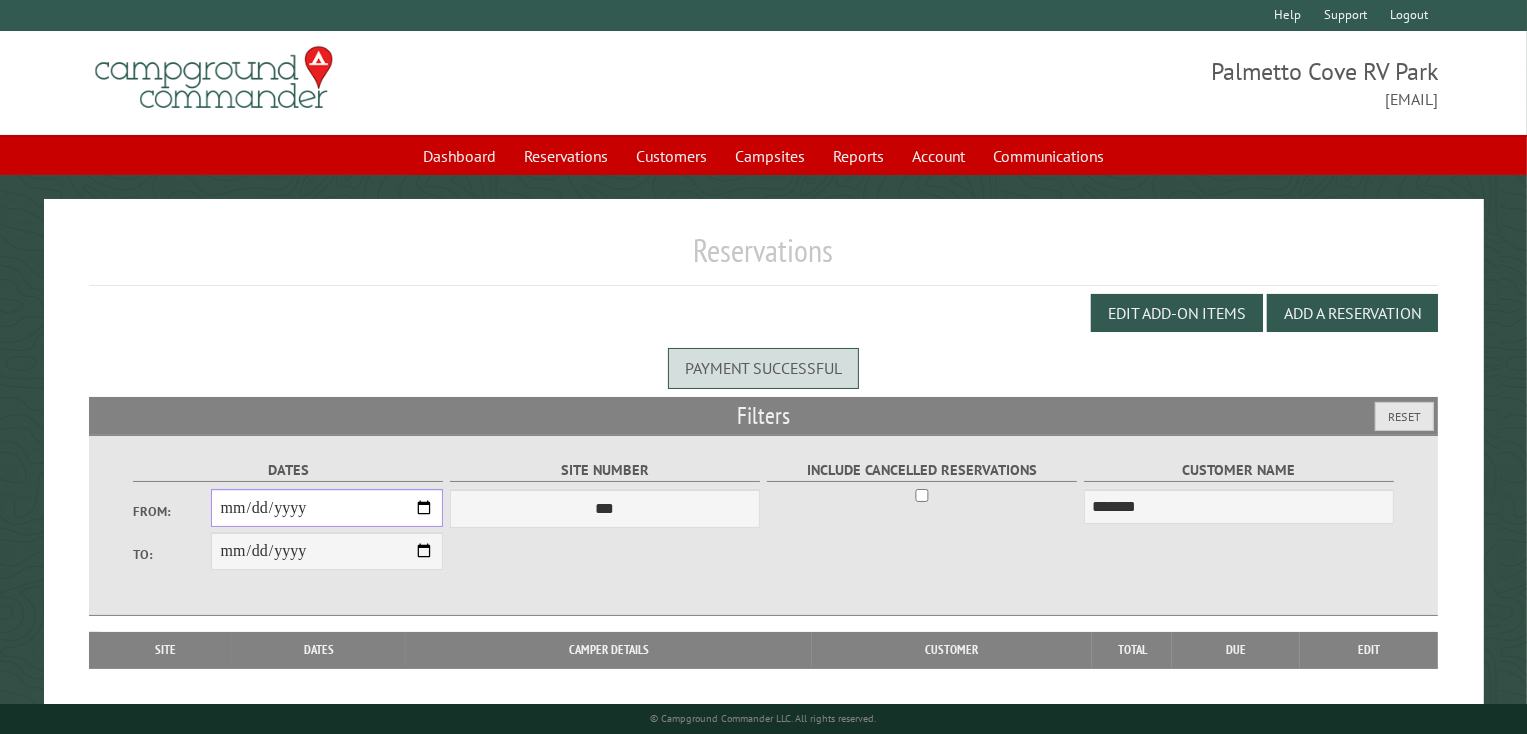 click on "From:" at bounding box center [327, 508] 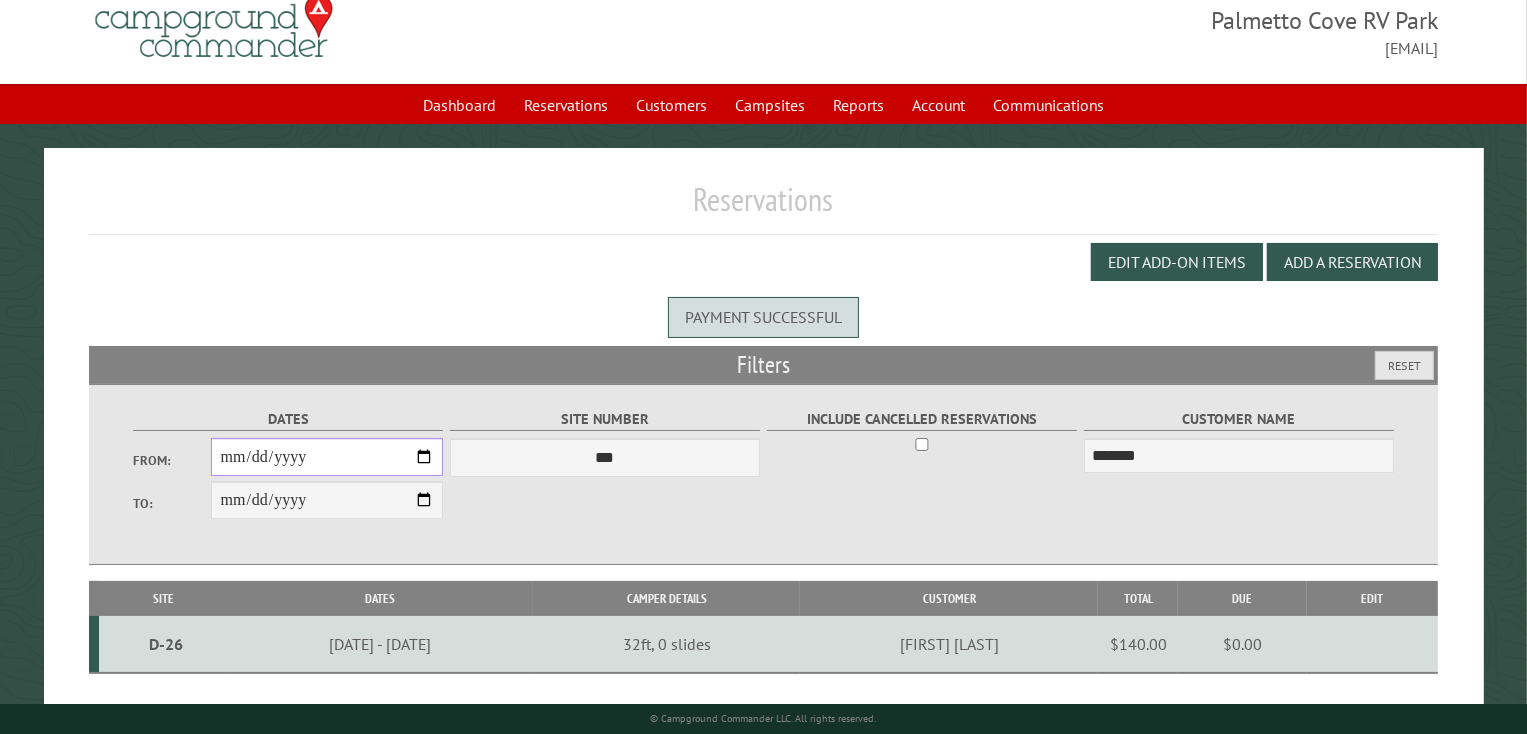 scroll, scrollTop: 100, scrollLeft: 0, axis: vertical 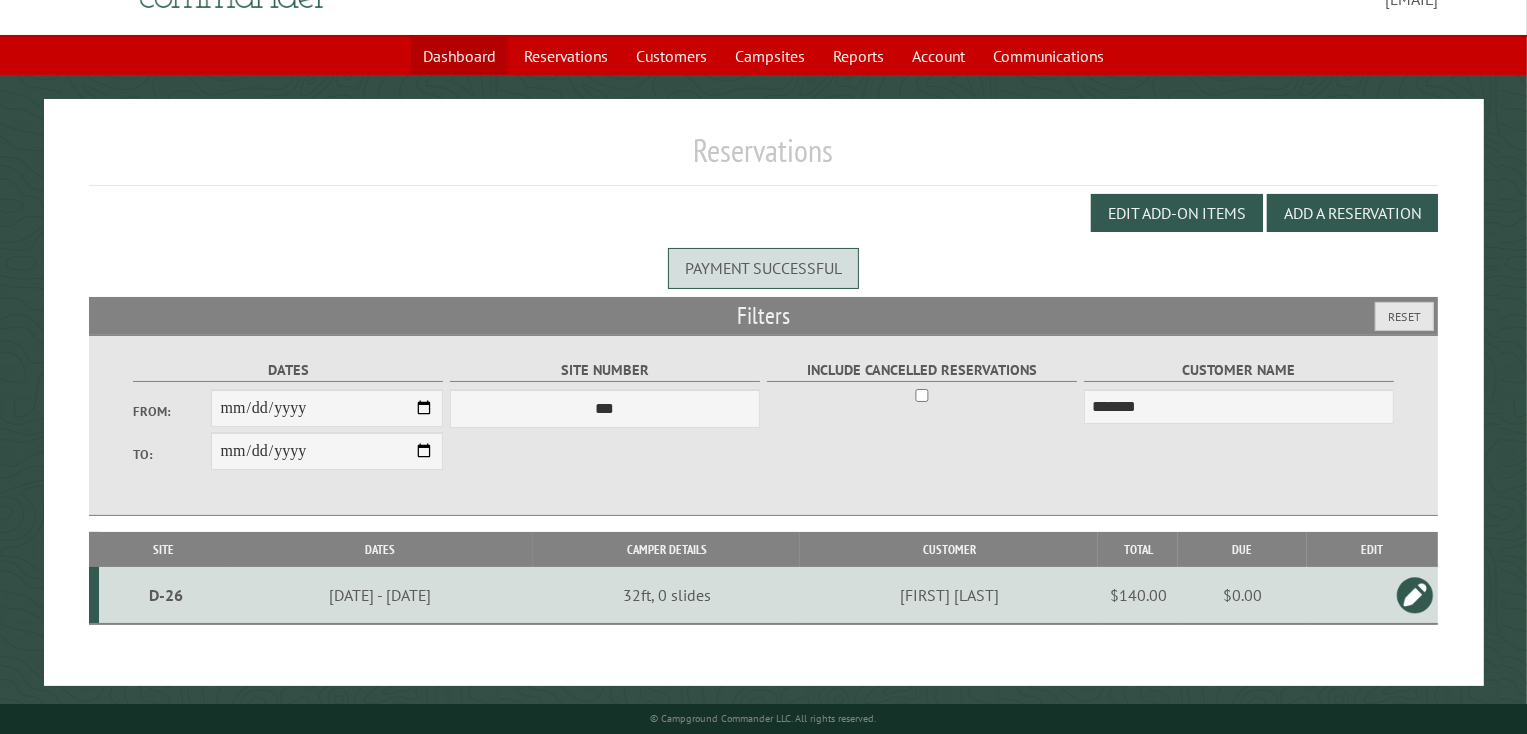 click on "Dashboard" at bounding box center [459, 56] 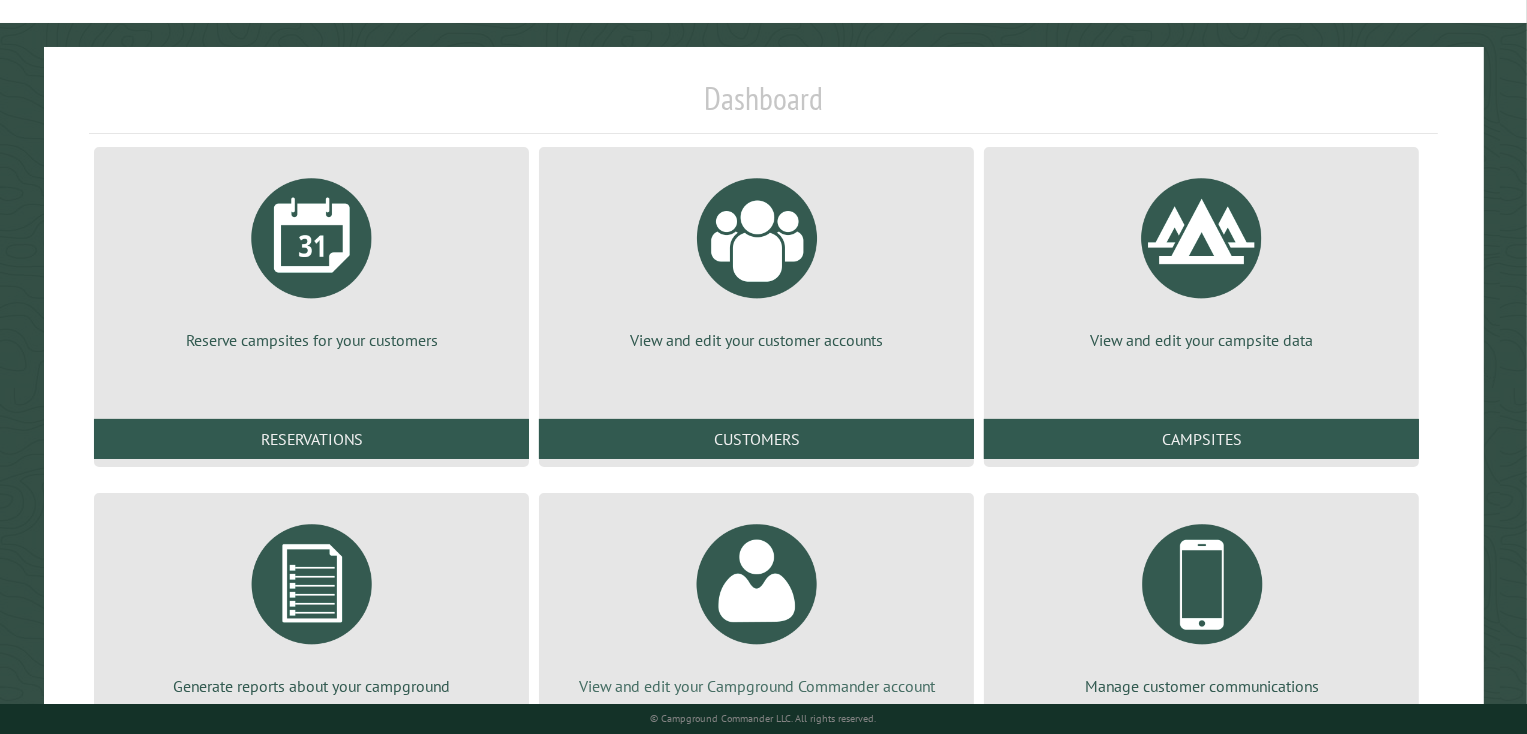 scroll, scrollTop: 267, scrollLeft: 0, axis: vertical 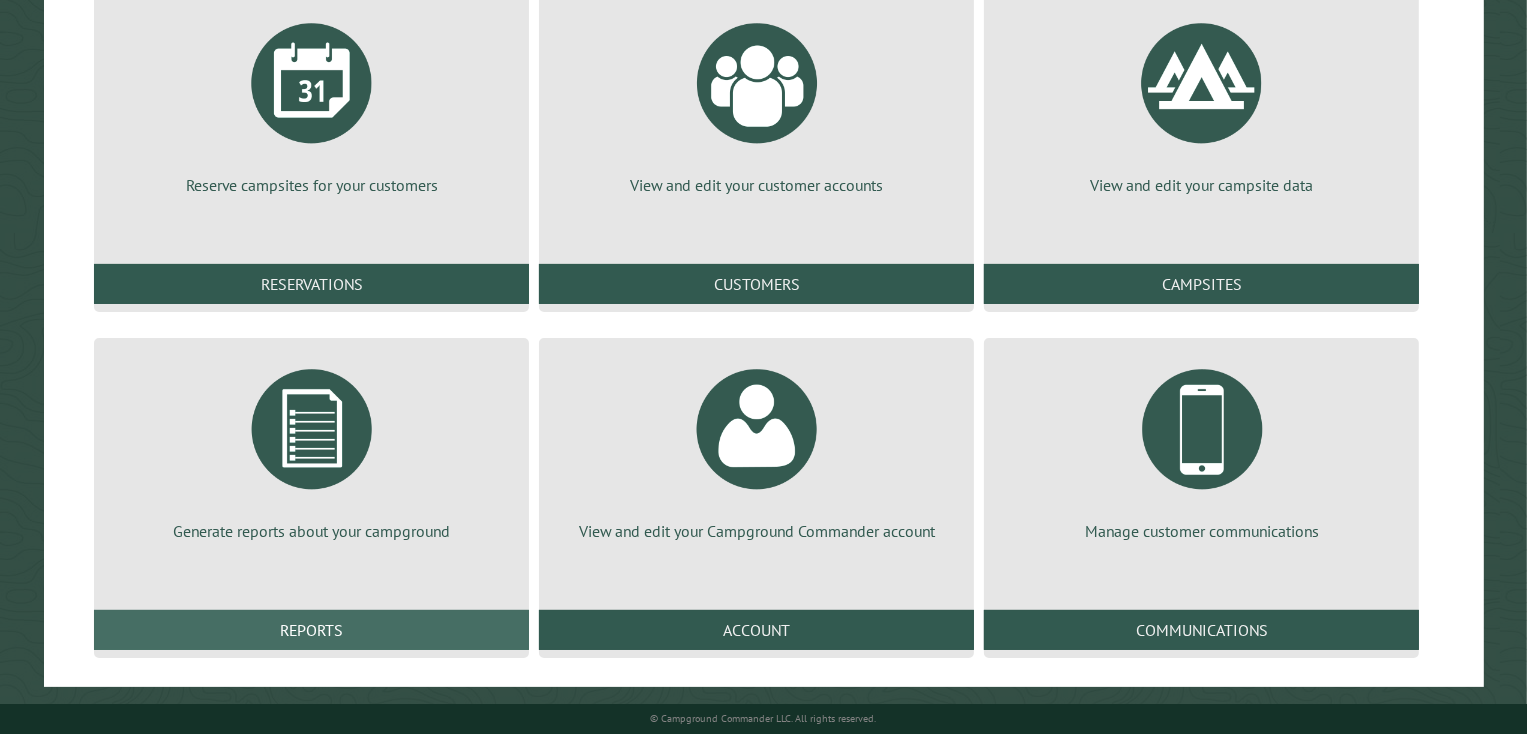 click on "Reports" at bounding box center [311, 630] 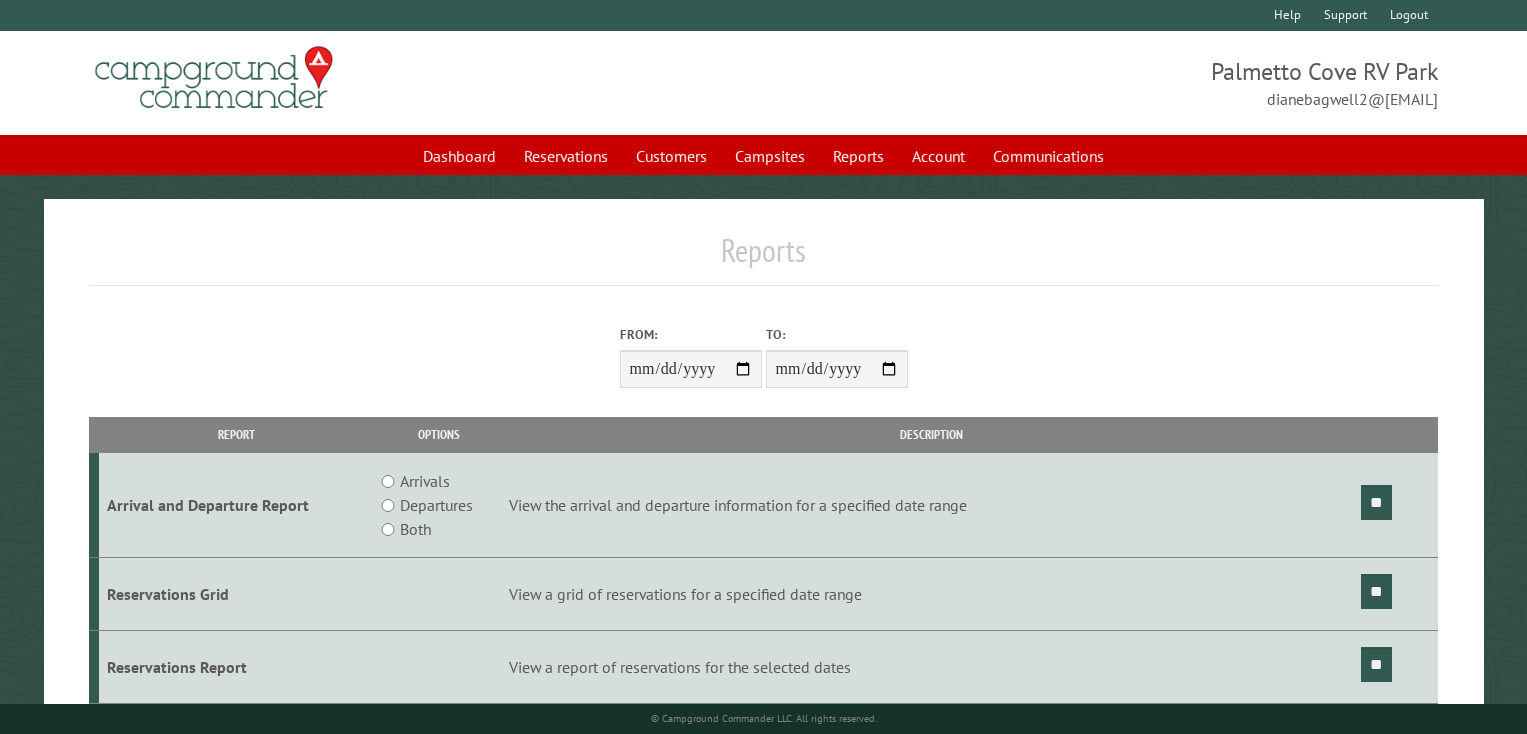 scroll, scrollTop: 0, scrollLeft: 0, axis: both 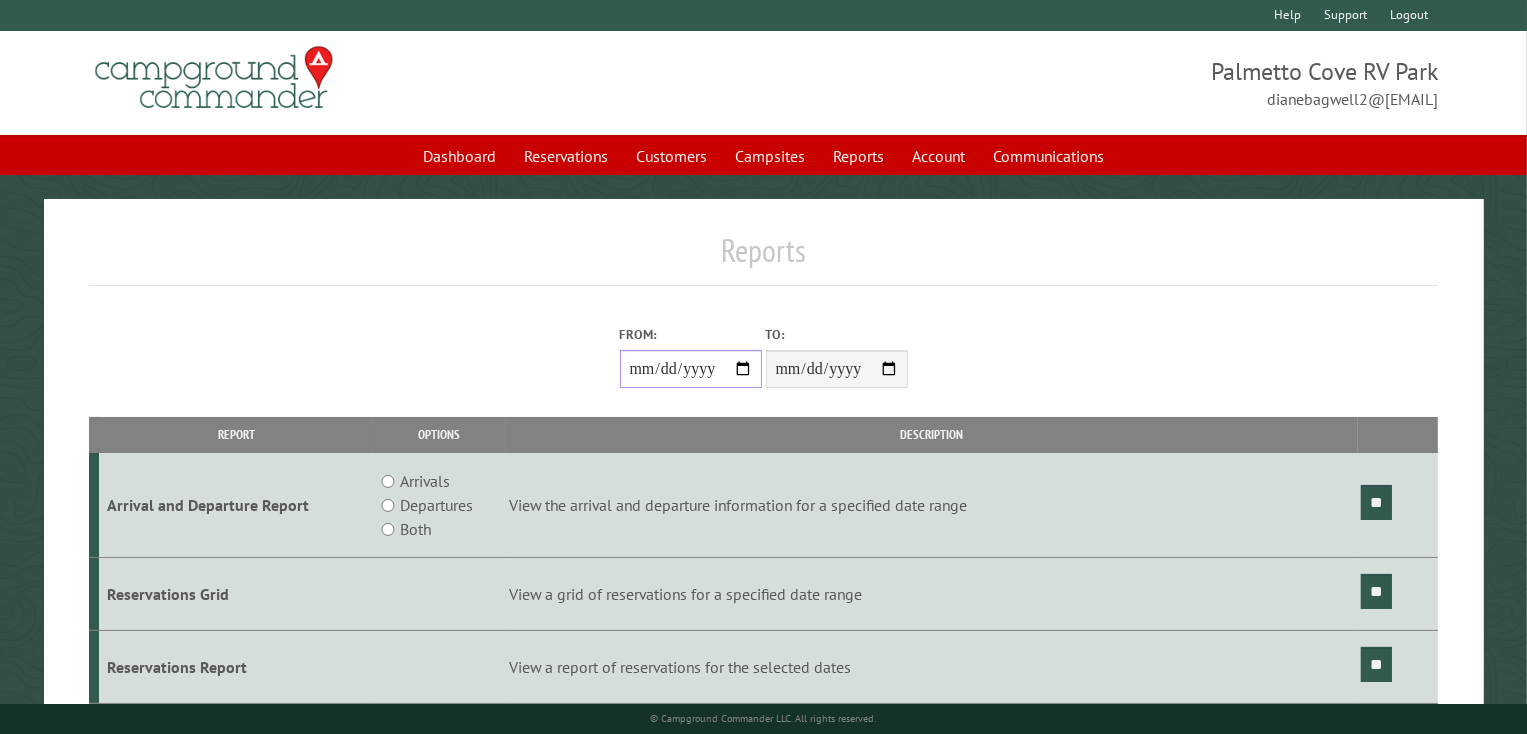 click on "From:" at bounding box center [691, 369] 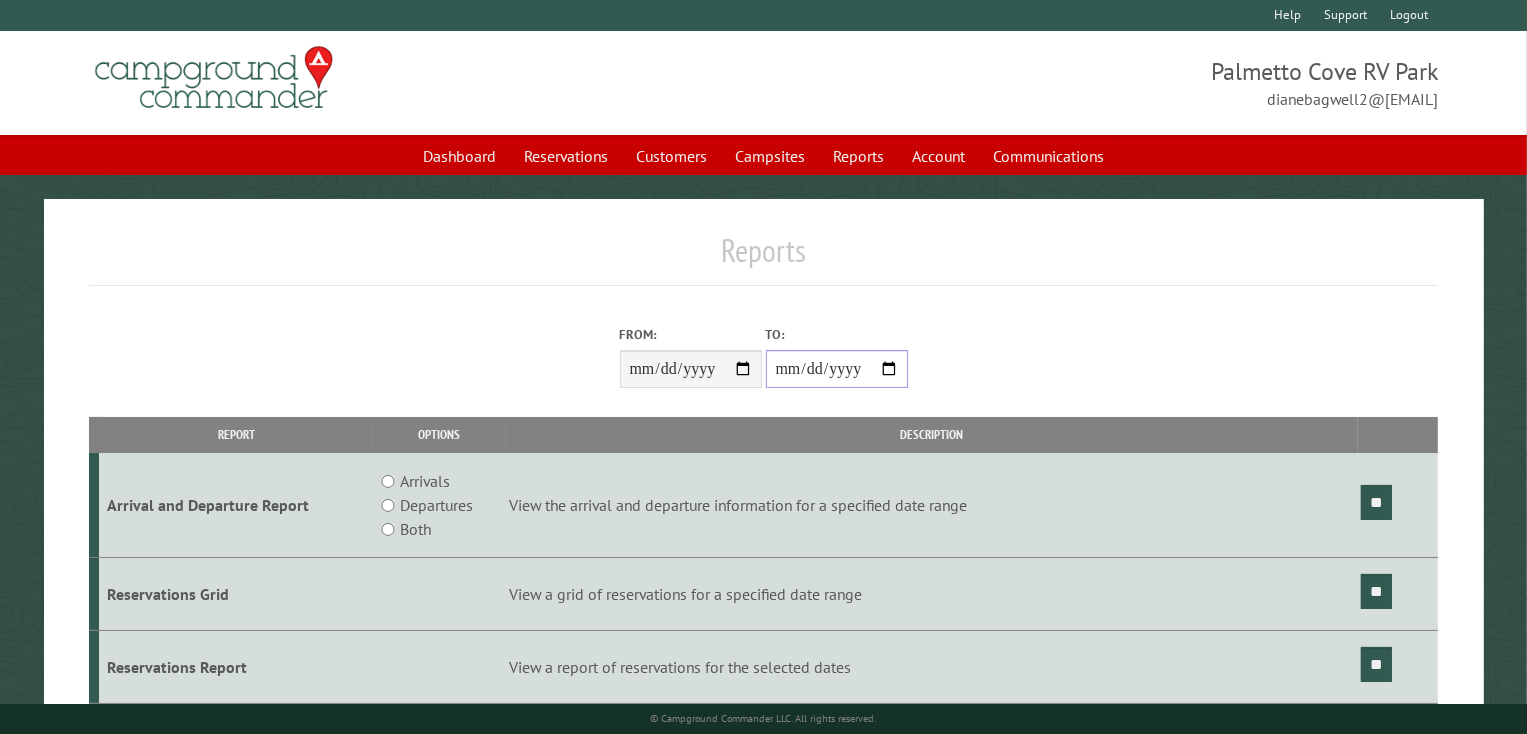 click on "**********" at bounding box center [837, 369] 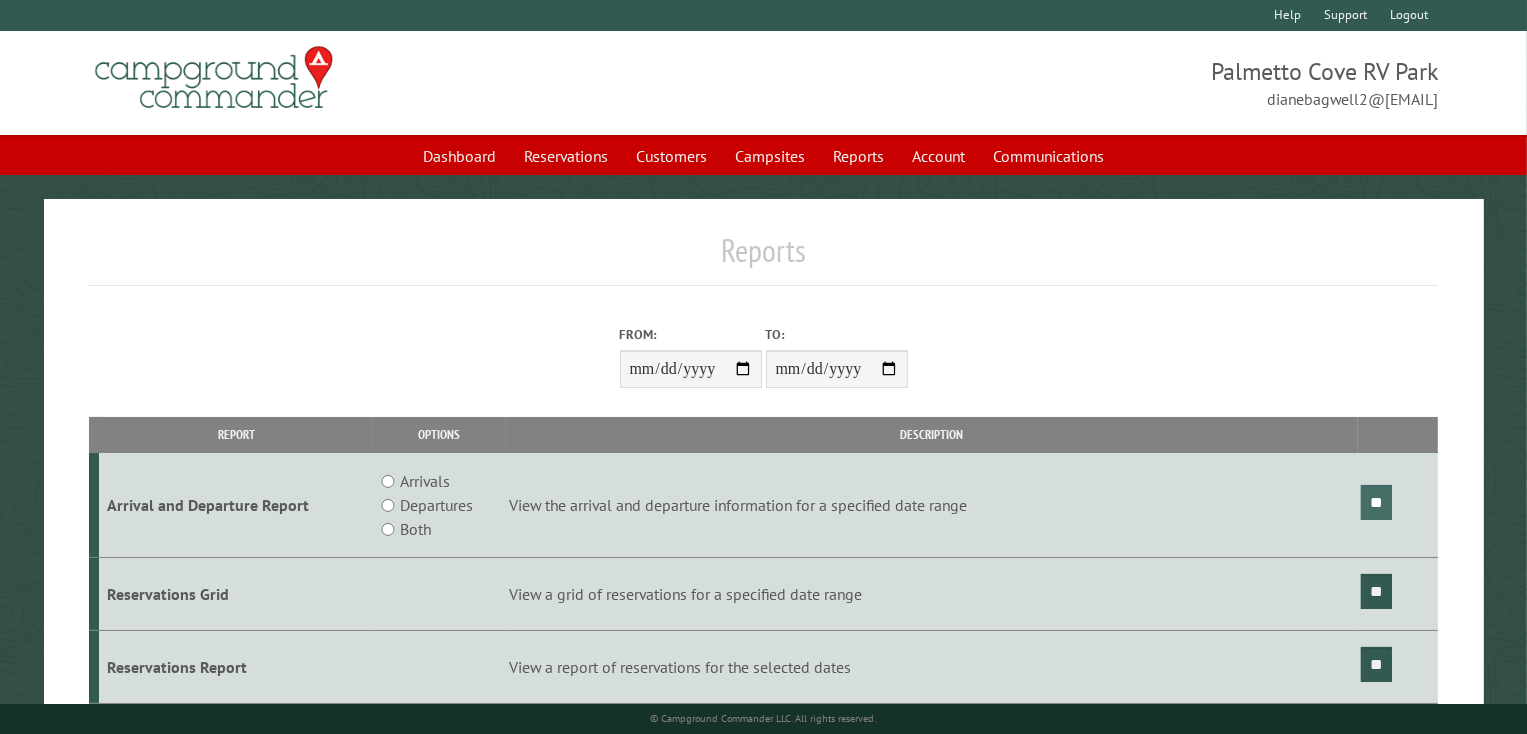 click on "**" at bounding box center (1376, 502) 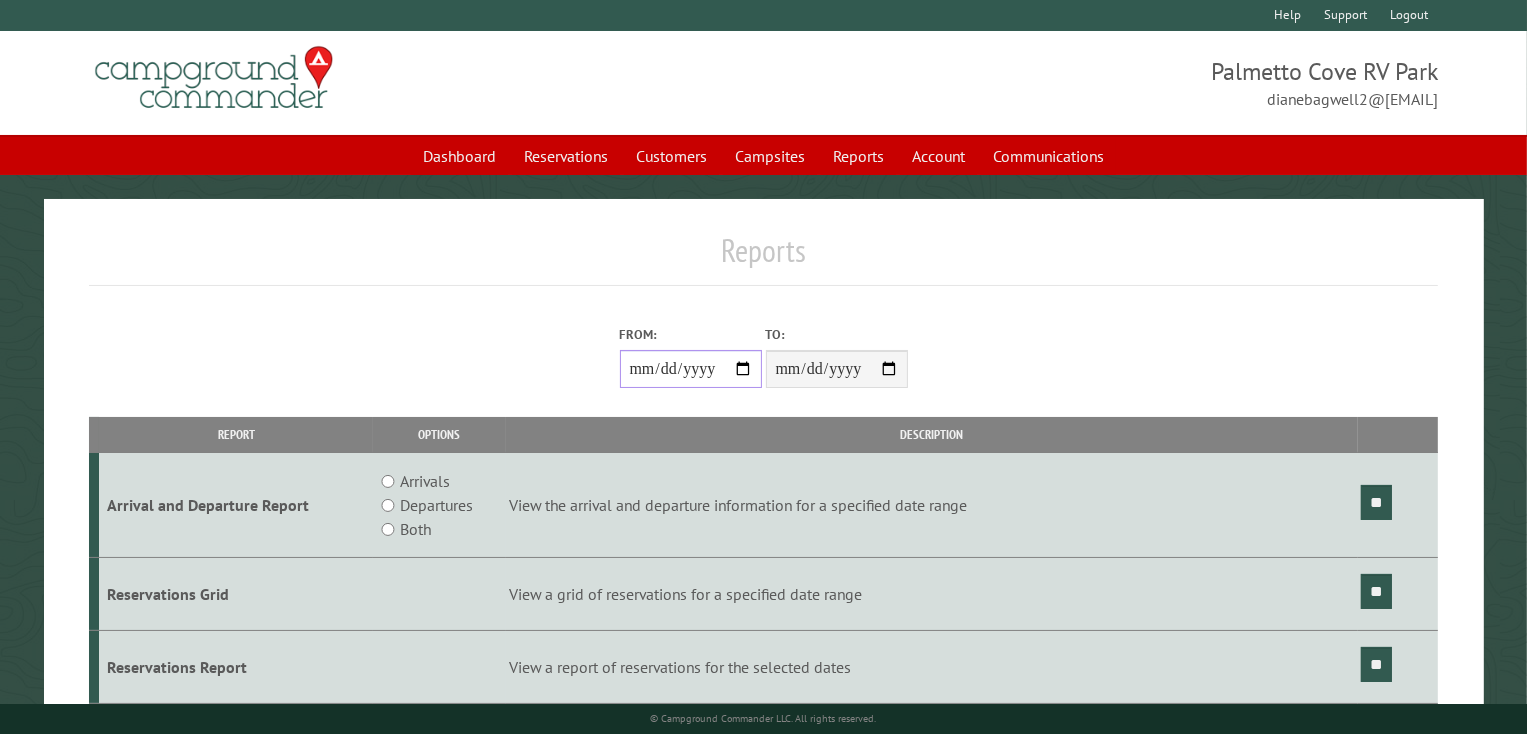 click on "**********" at bounding box center [691, 369] 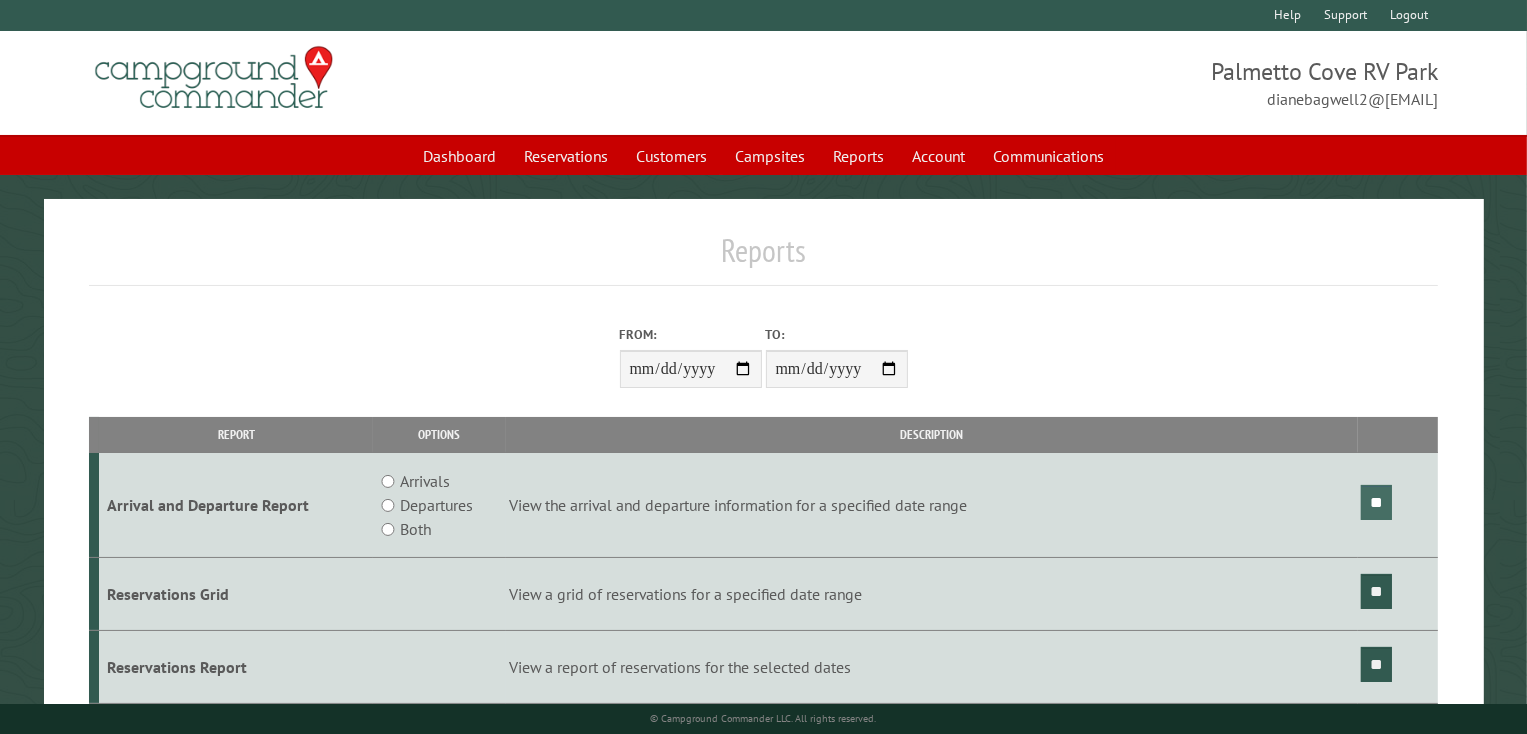 click on "**" at bounding box center [1376, 502] 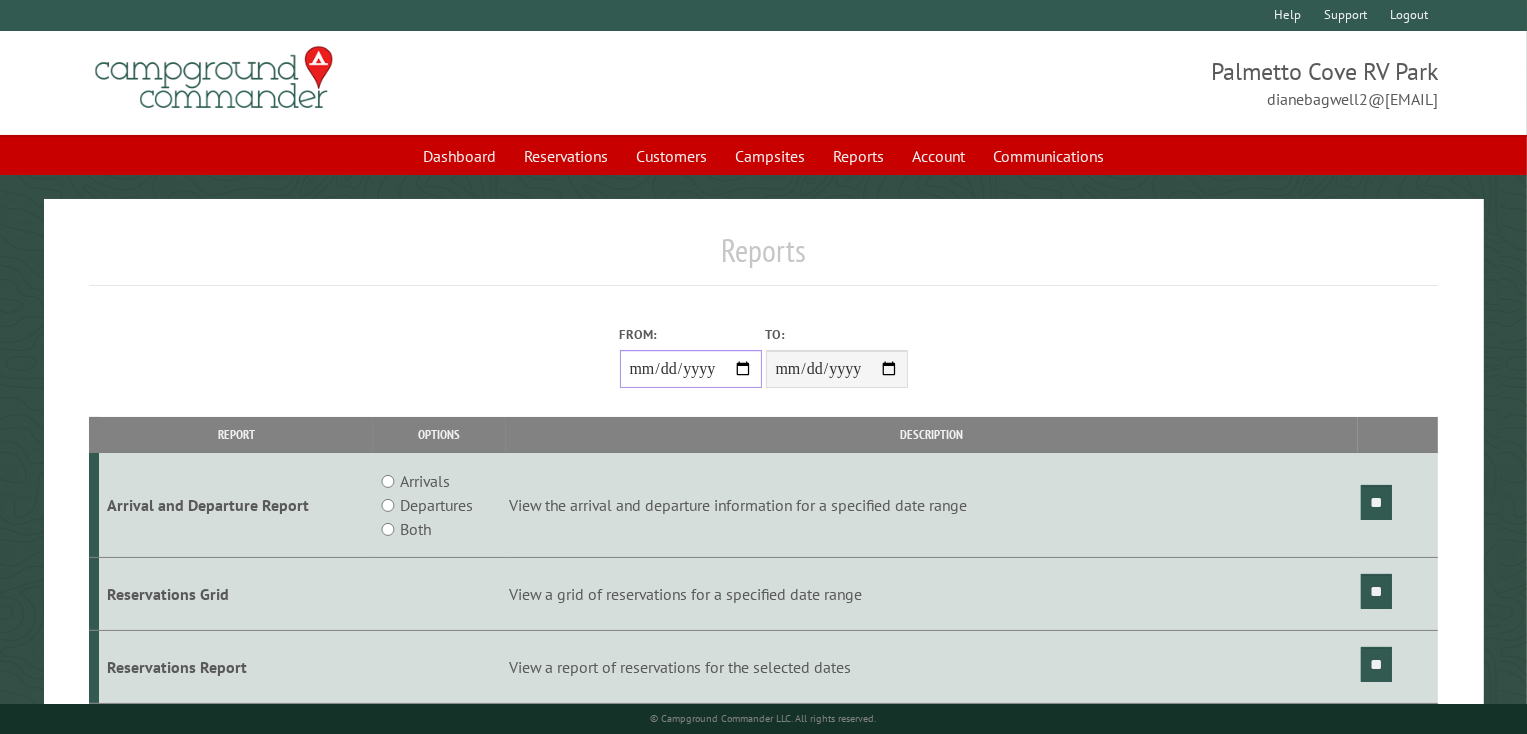 click on "**********" at bounding box center [691, 369] 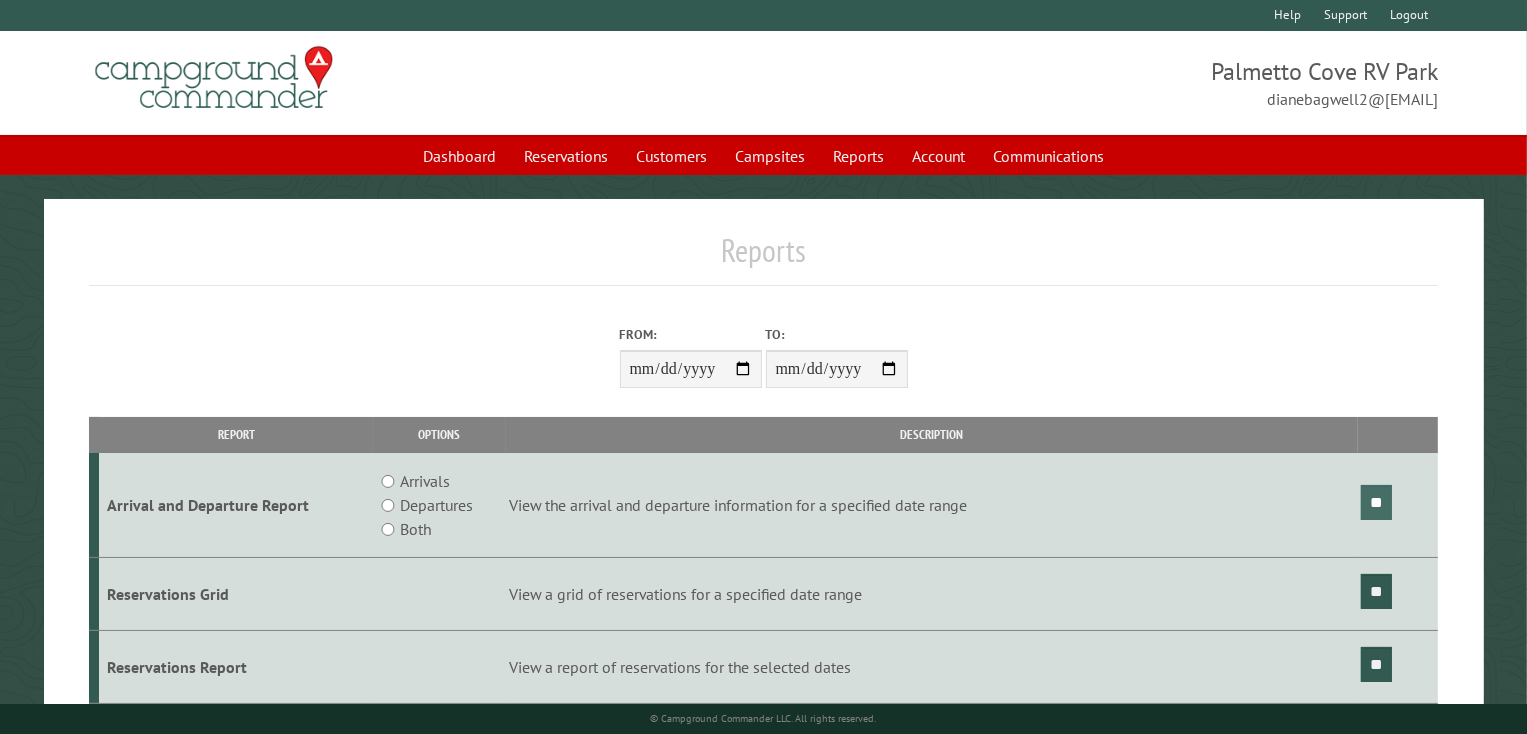 click on "**" at bounding box center (1376, 502) 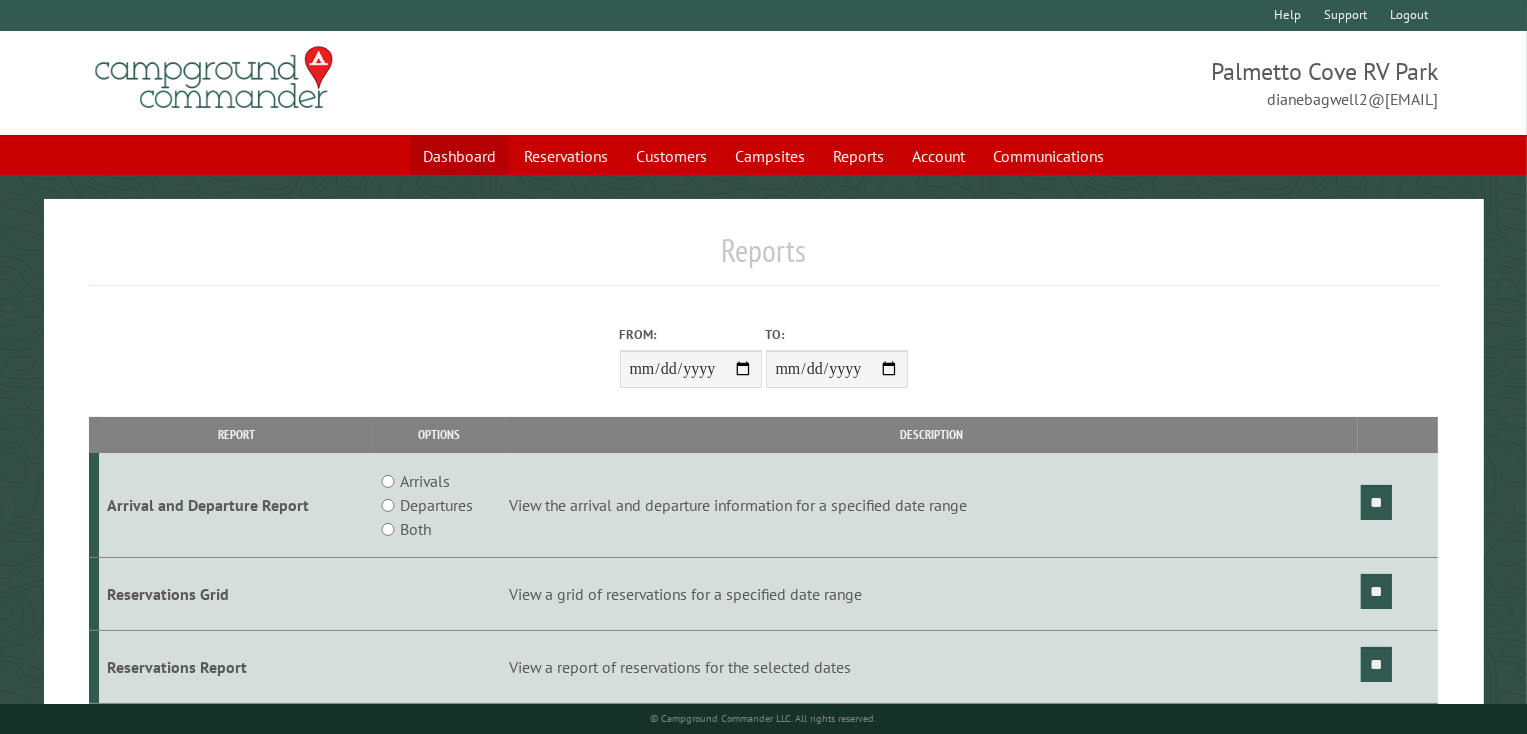 click on "Dashboard" at bounding box center (459, 156) 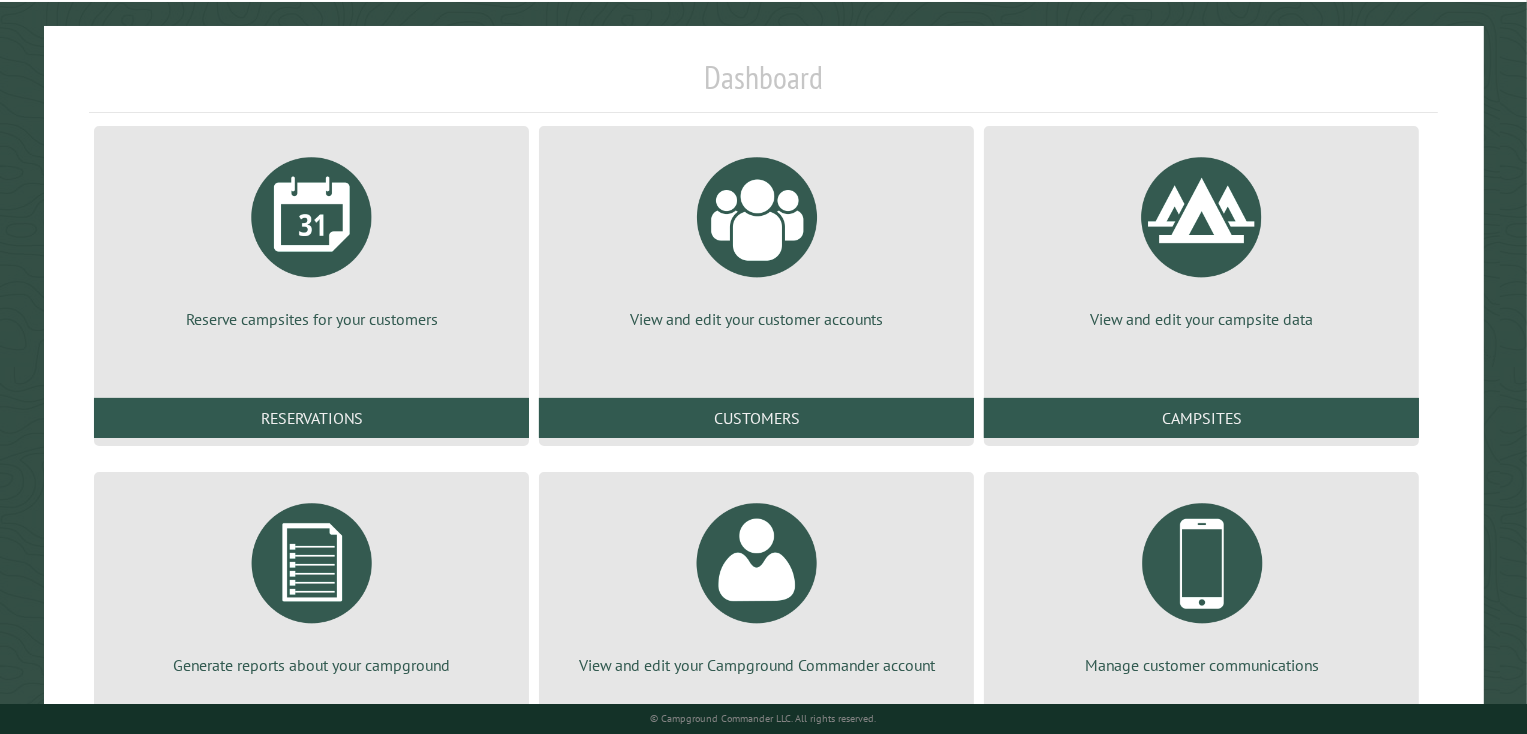 scroll, scrollTop: 267, scrollLeft: 0, axis: vertical 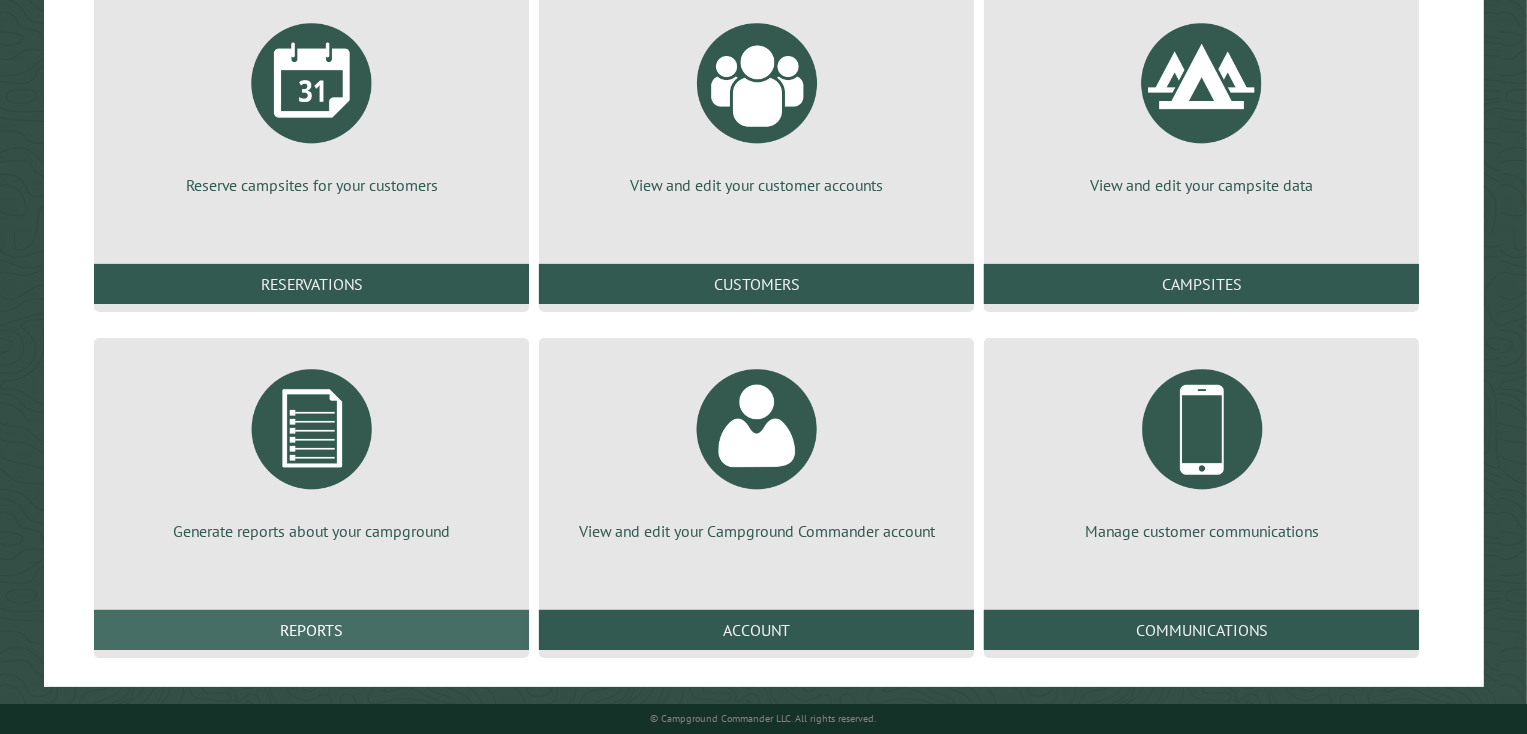 click on "Reports" at bounding box center [311, 630] 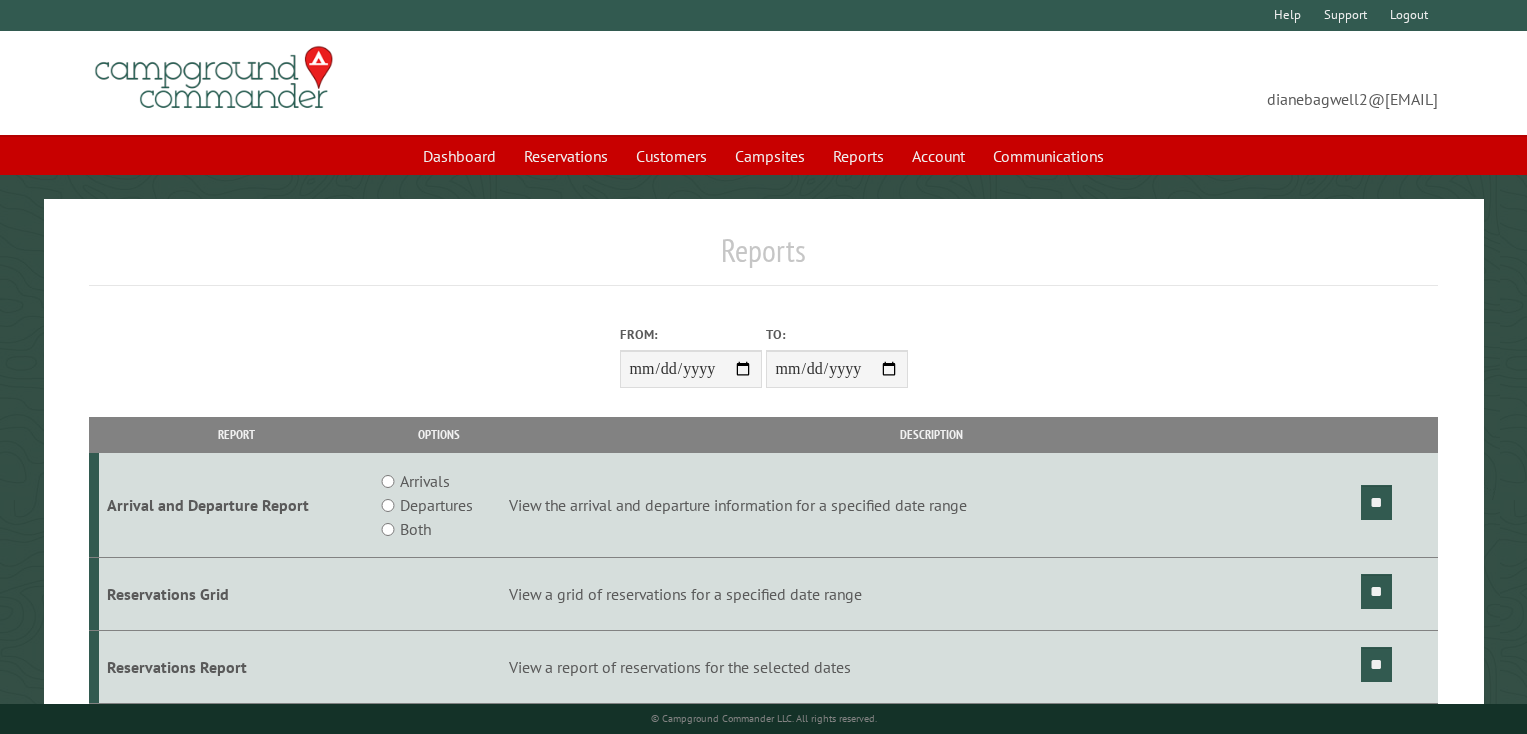 scroll, scrollTop: 0, scrollLeft: 0, axis: both 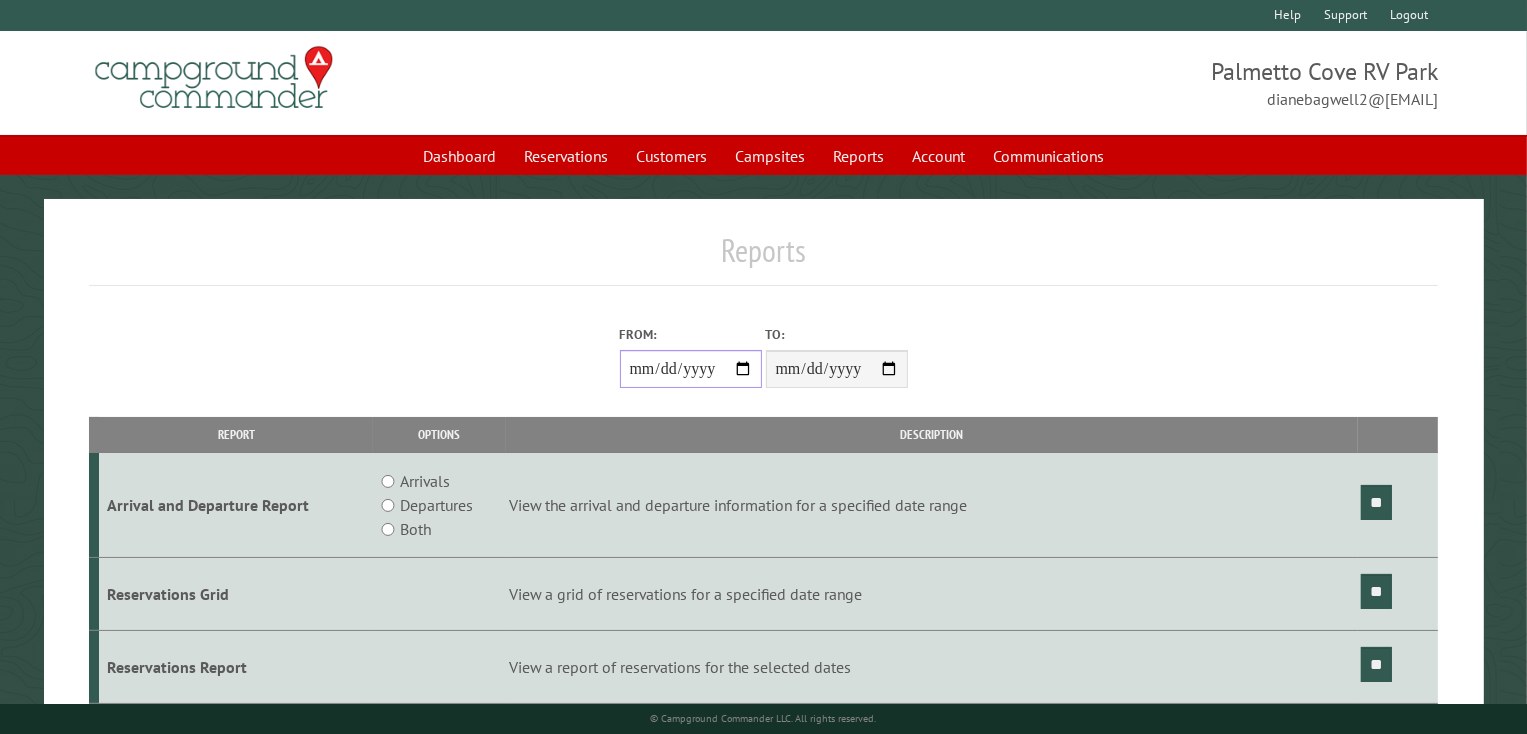 click on "From:" at bounding box center [691, 369] 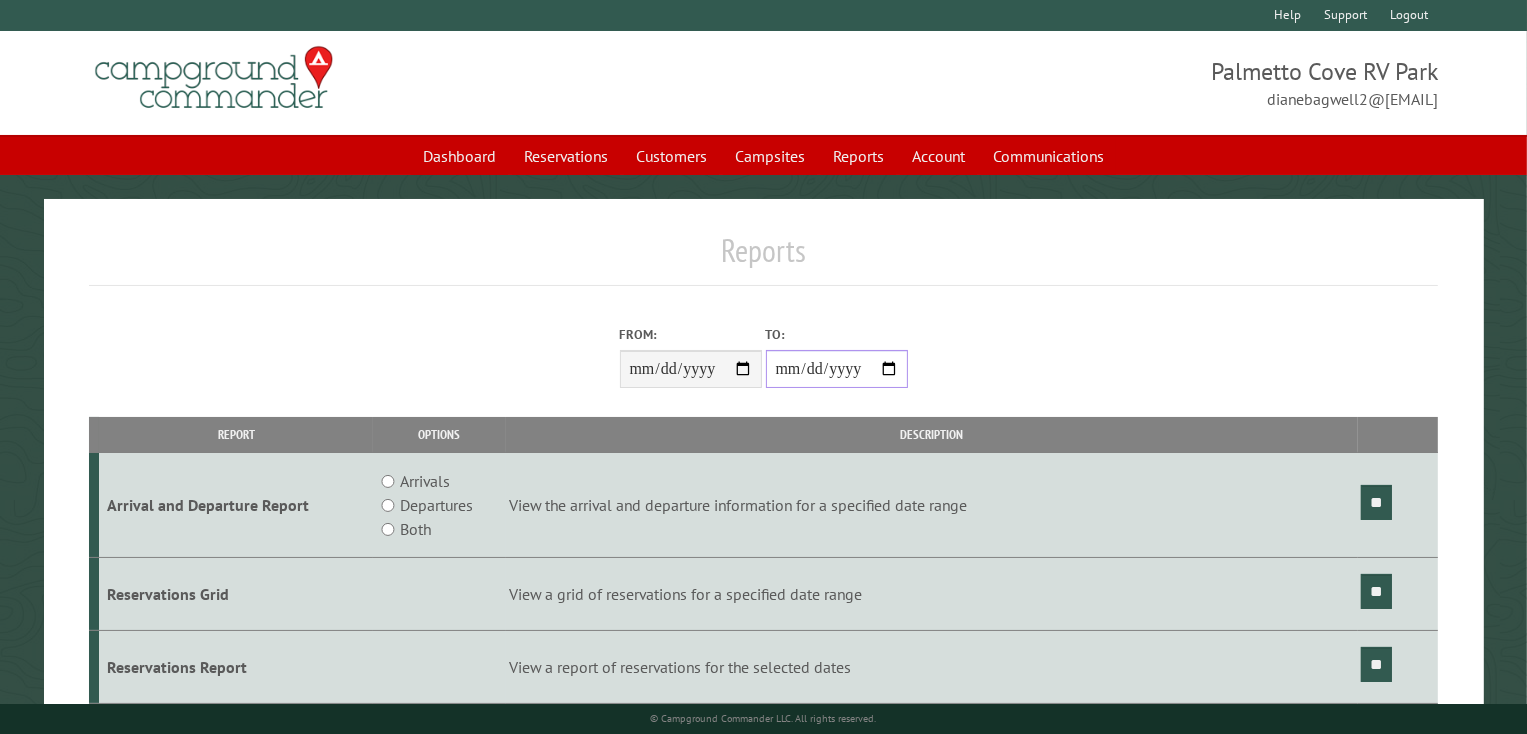 click on "**********" at bounding box center (837, 369) 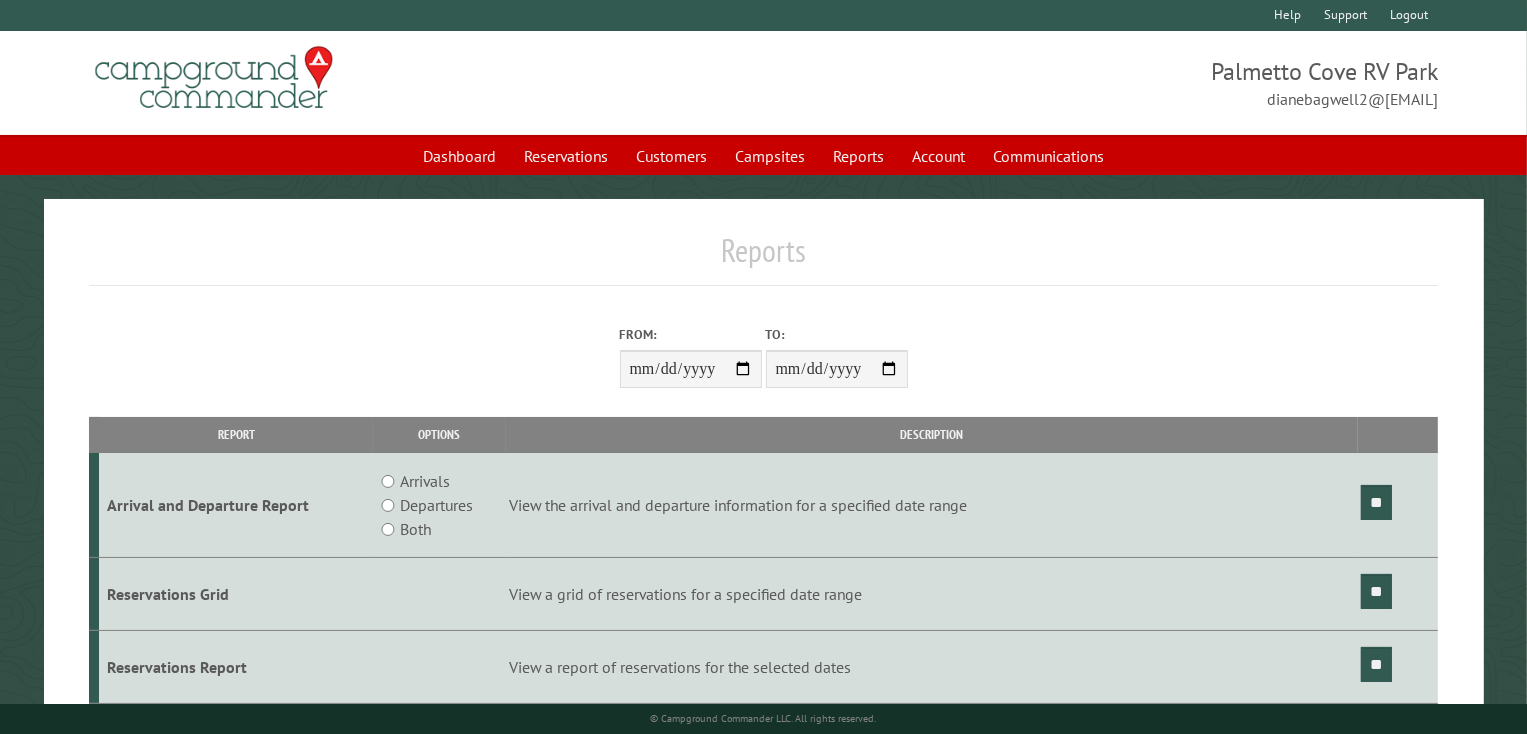 click on "Arrivals" at bounding box center (425, 481) 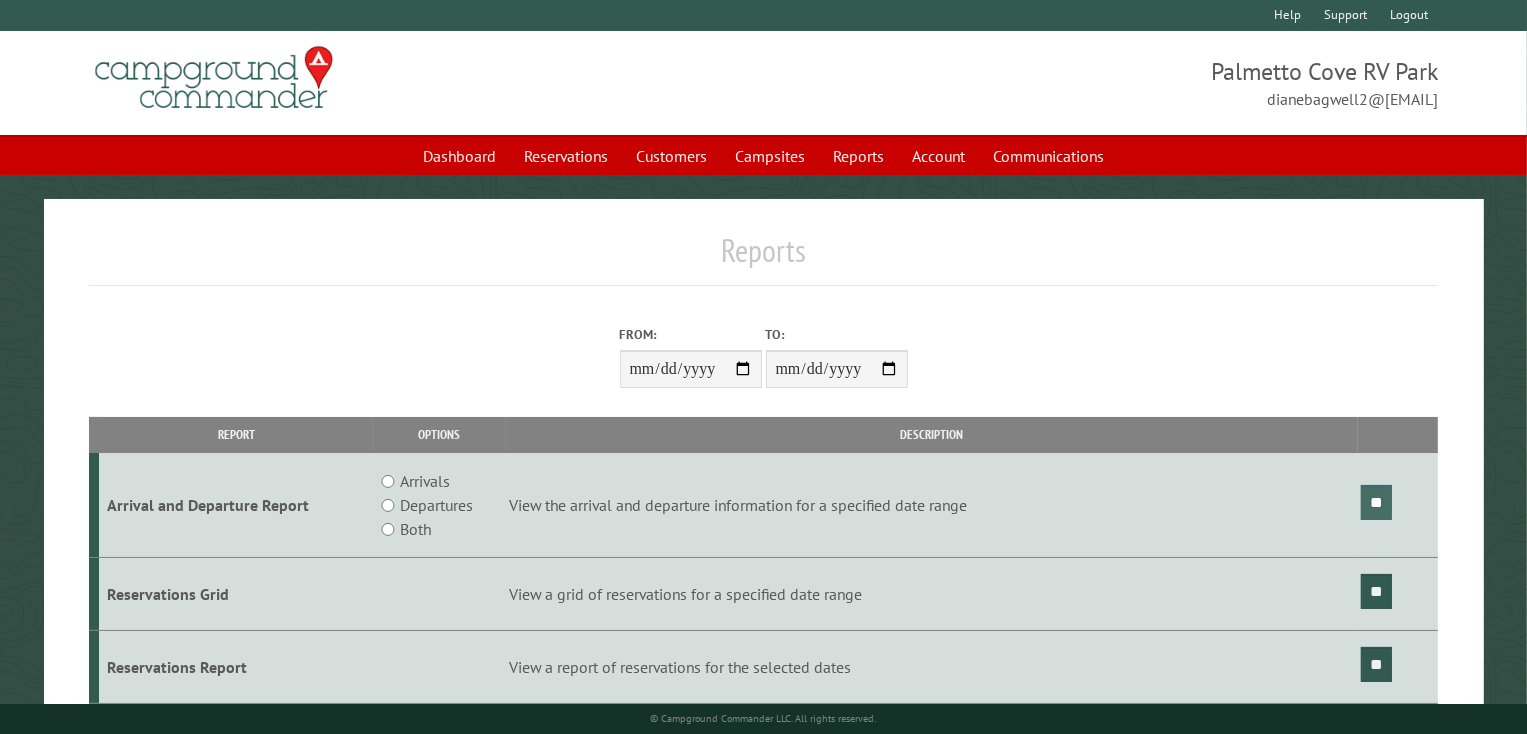 click on "**" at bounding box center [1376, 502] 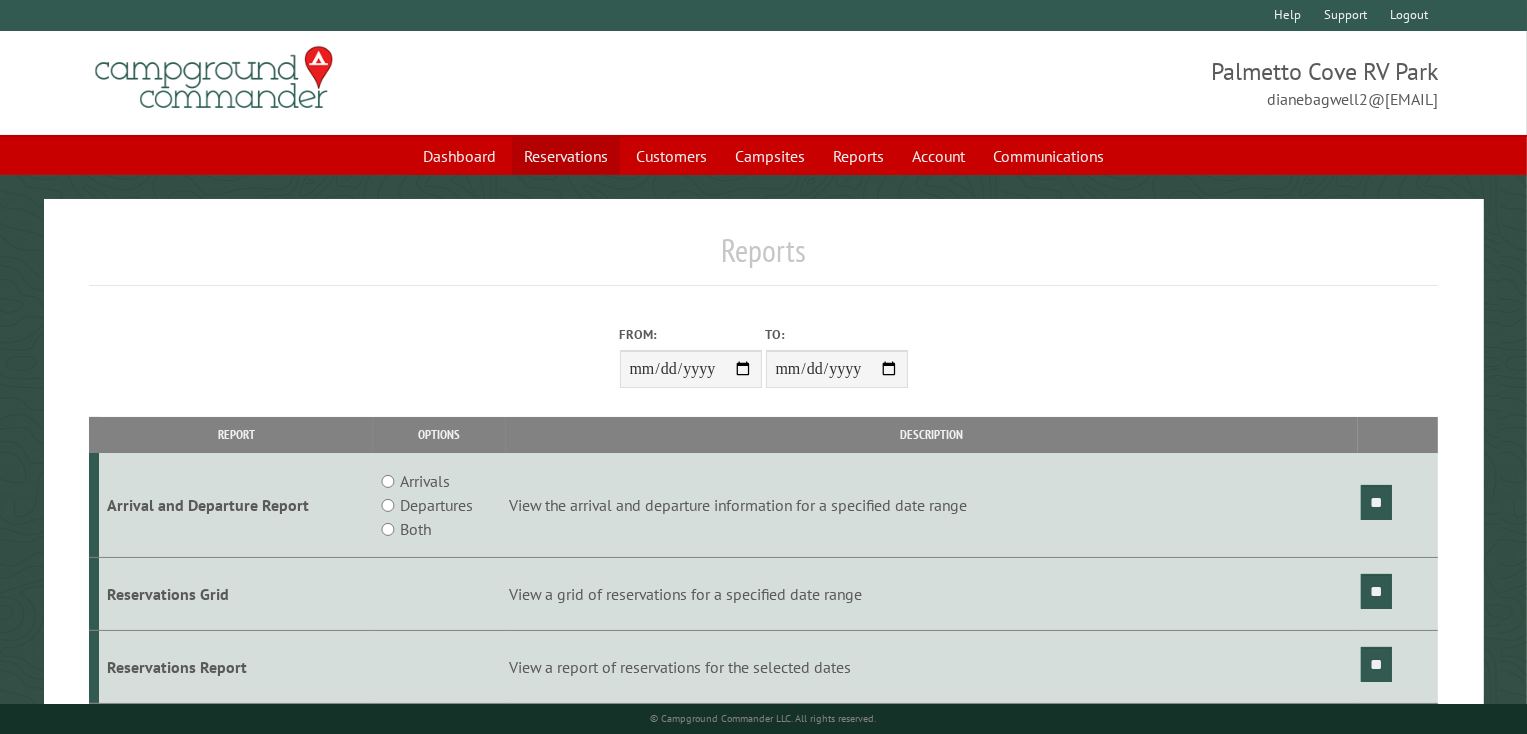 click on "Reservations" at bounding box center [566, 156] 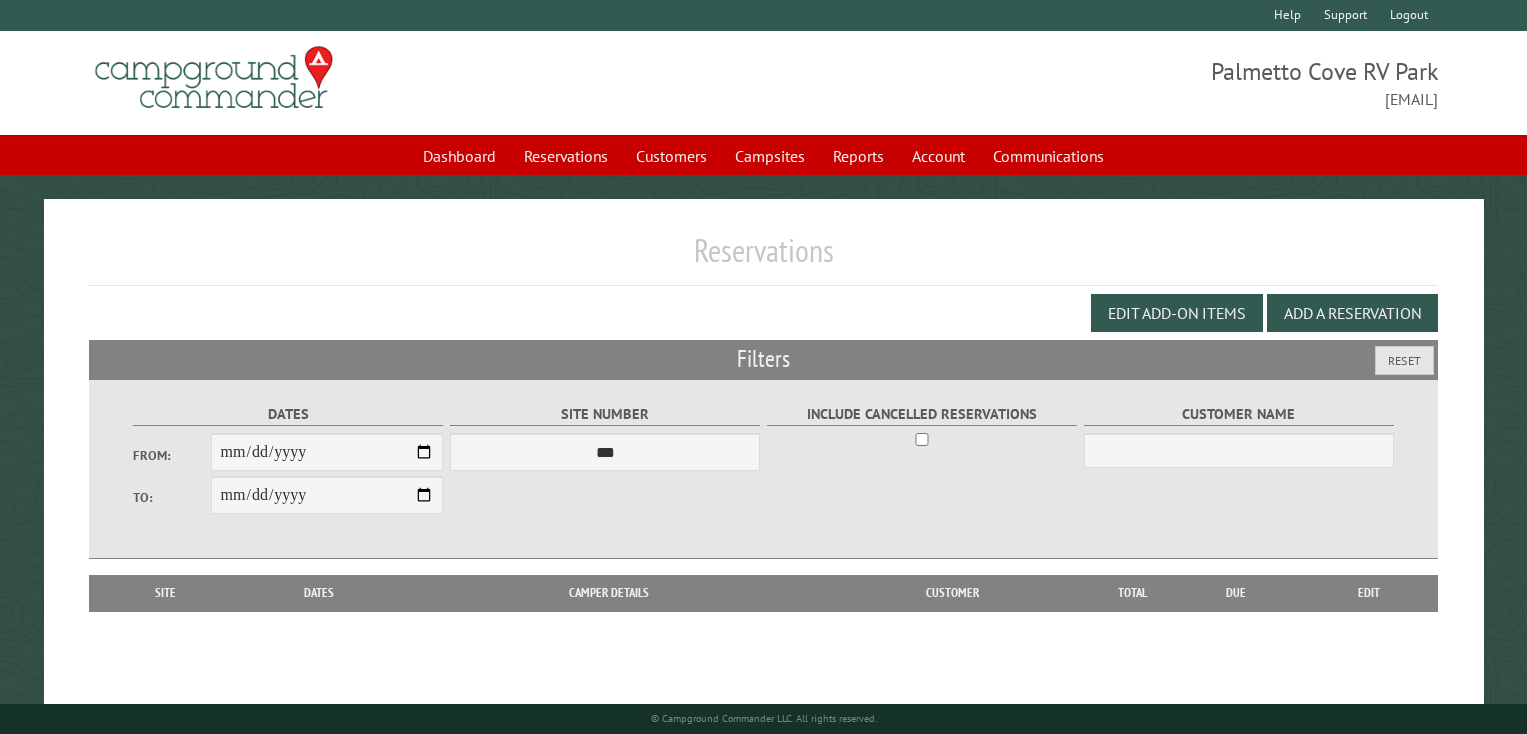scroll, scrollTop: 0, scrollLeft: 0, axis: both 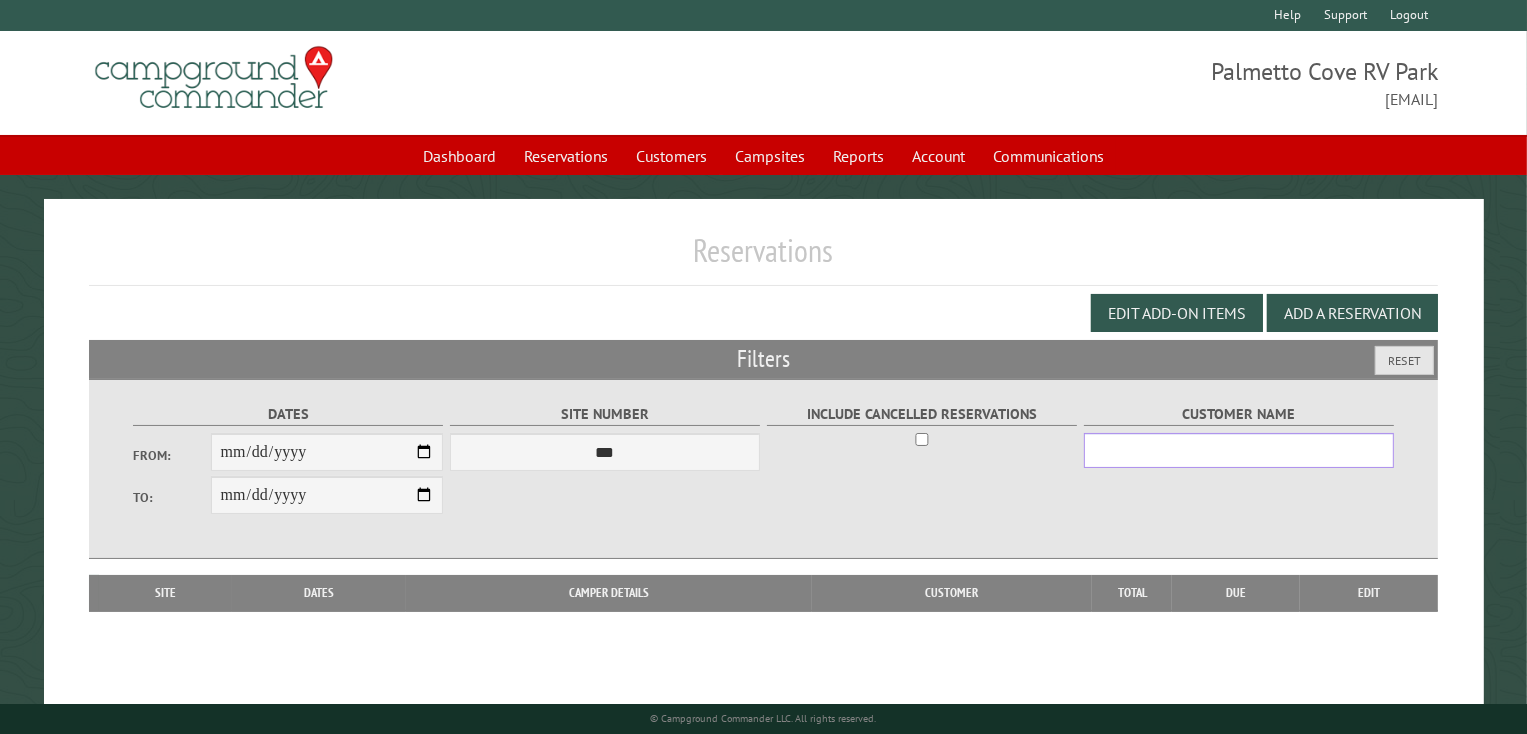 click on "Customer Name" at bounding box center [1239, 450] 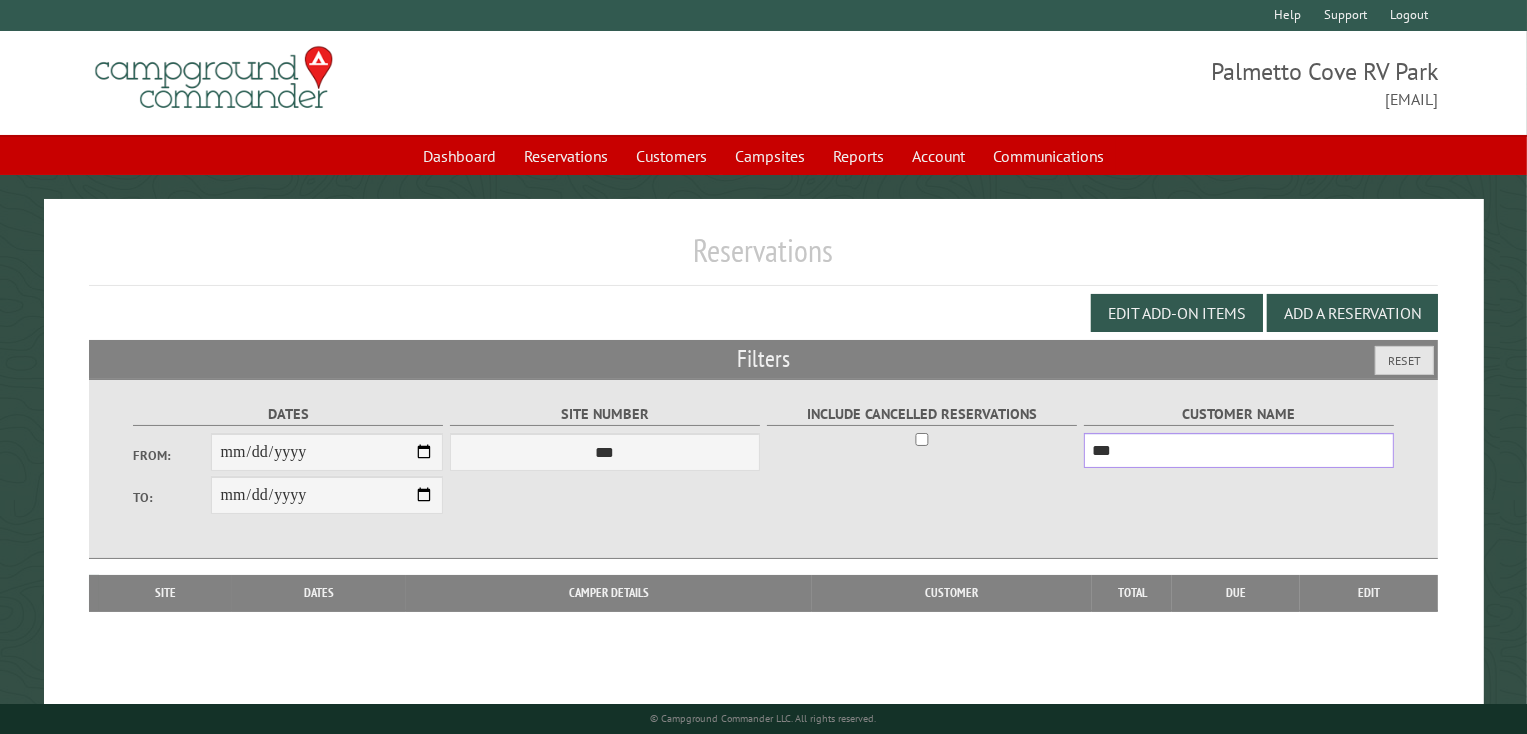 type on "***" 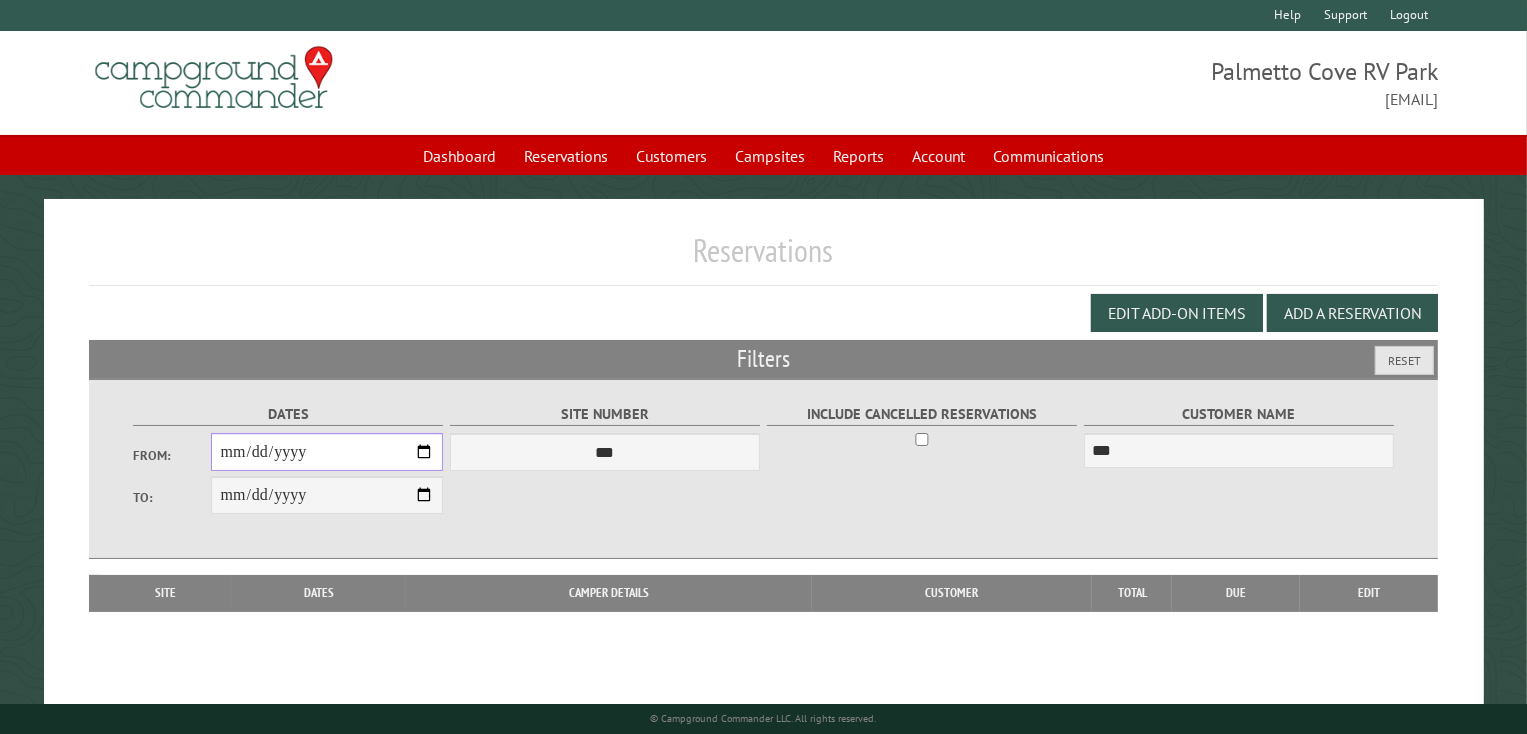 click on "From:" at bounding box center [327, 452] 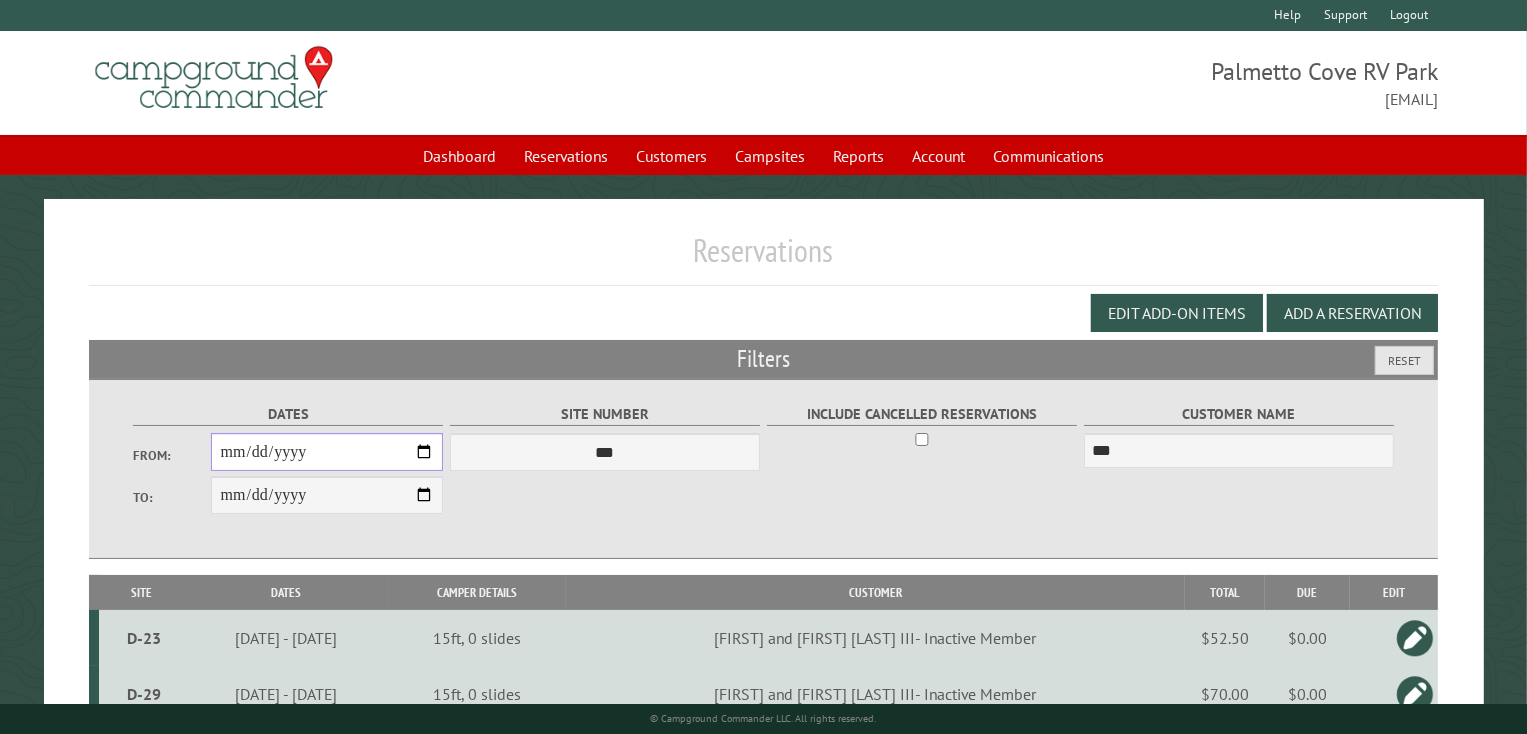 type on "**********" 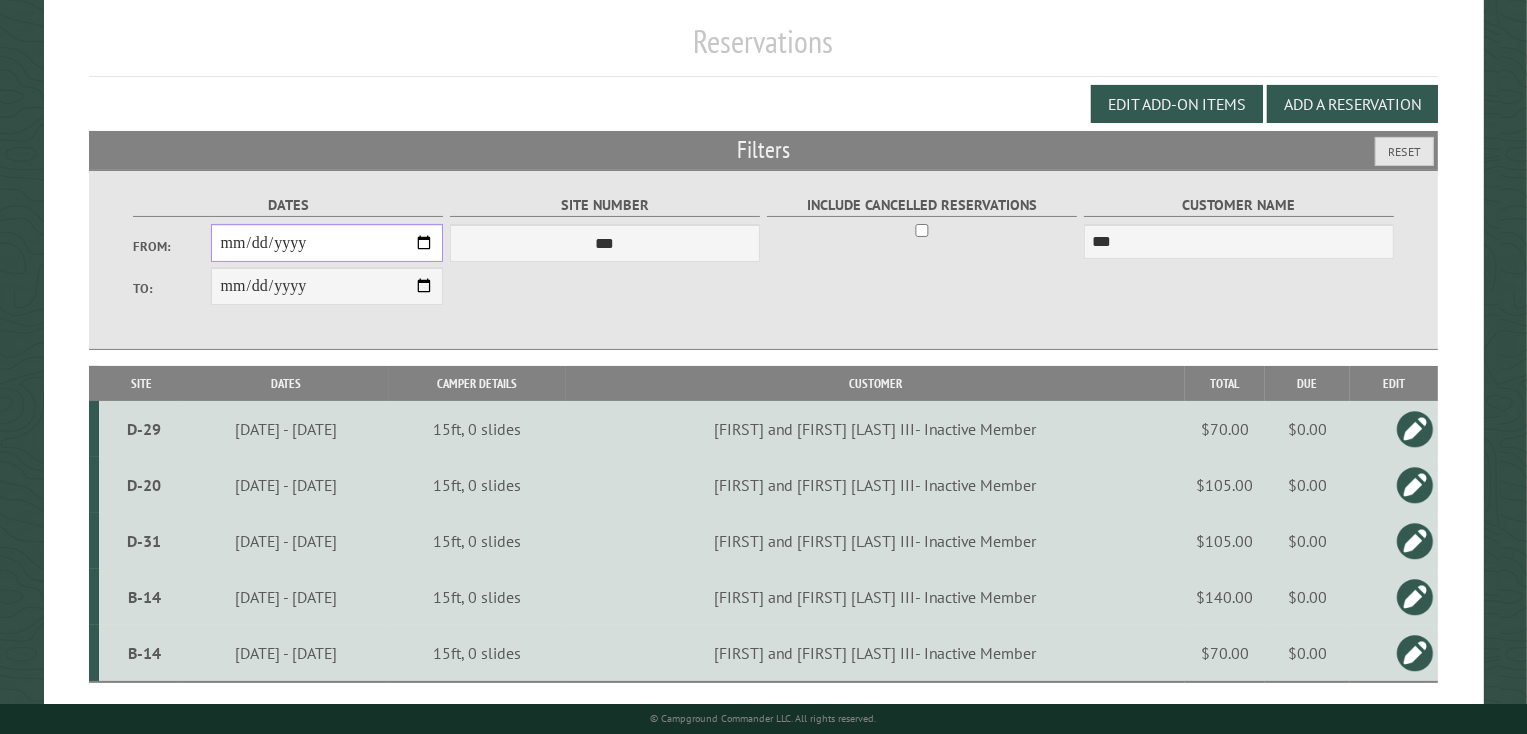 scroll, scrollTop: 240, scrollLeft: 0, axis: vertical 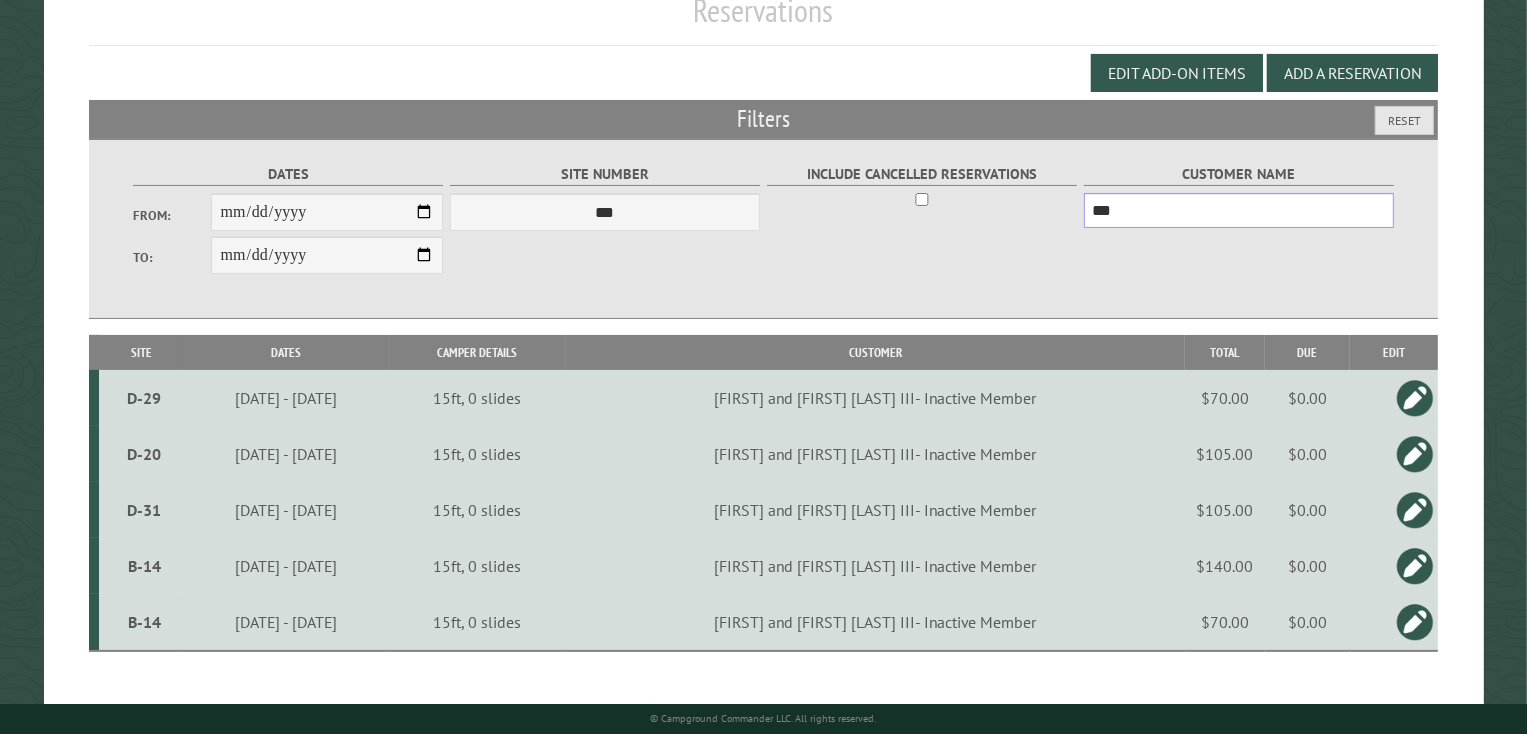 click on "***" at bounding box center (1239, 210) 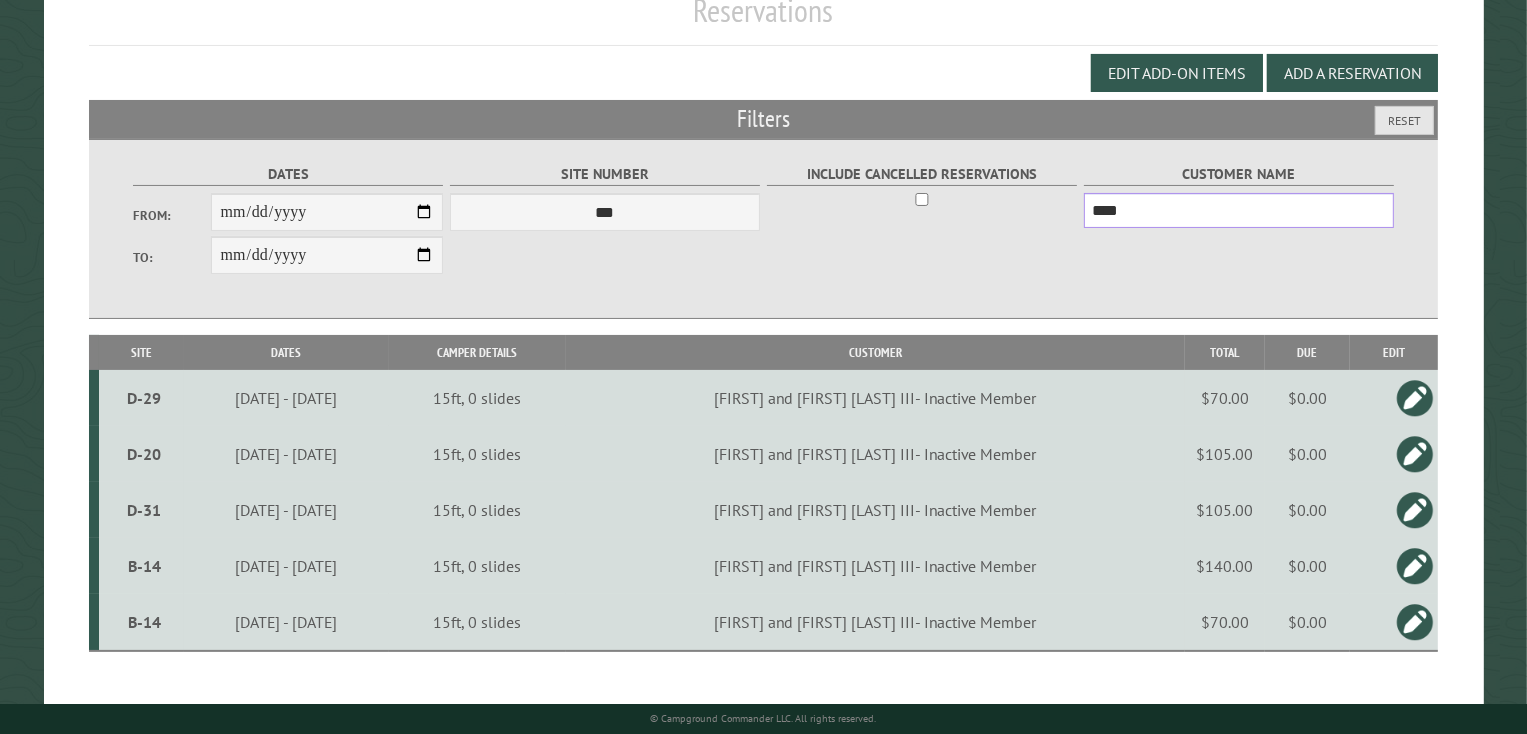type on "***" 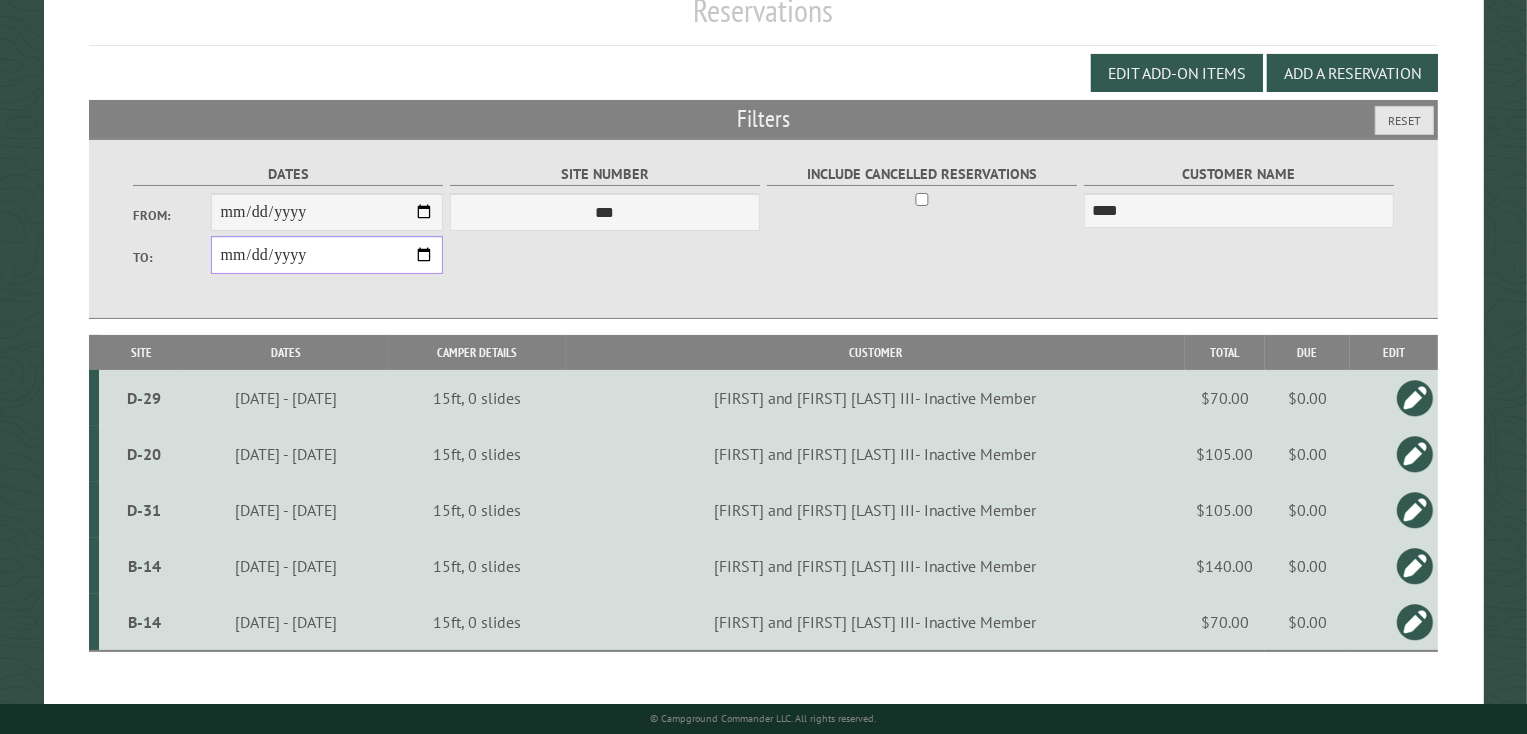 click on "**********" at bounding box center (327, 255) 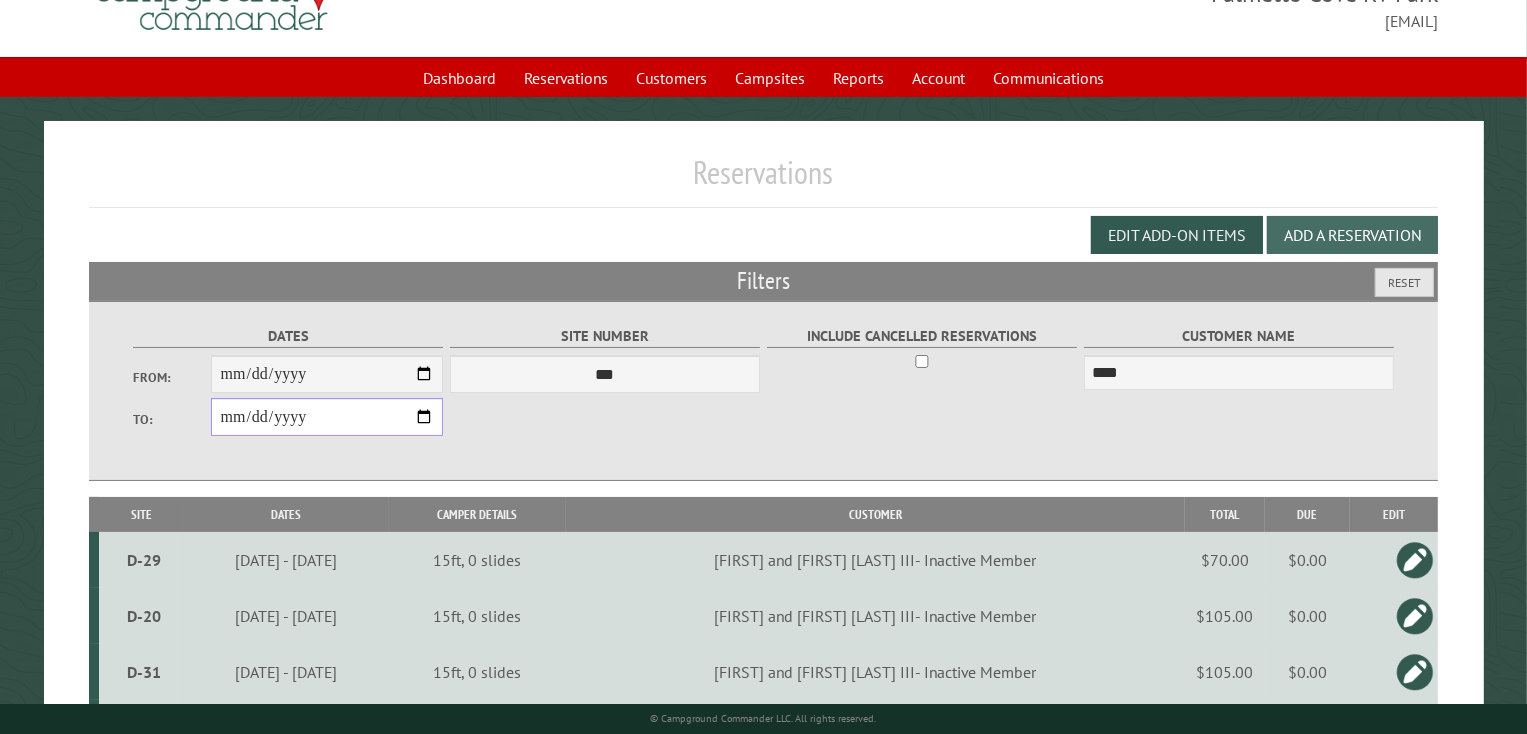 scroll, scrollTop: 0, scrollLeft: 0, axis: both 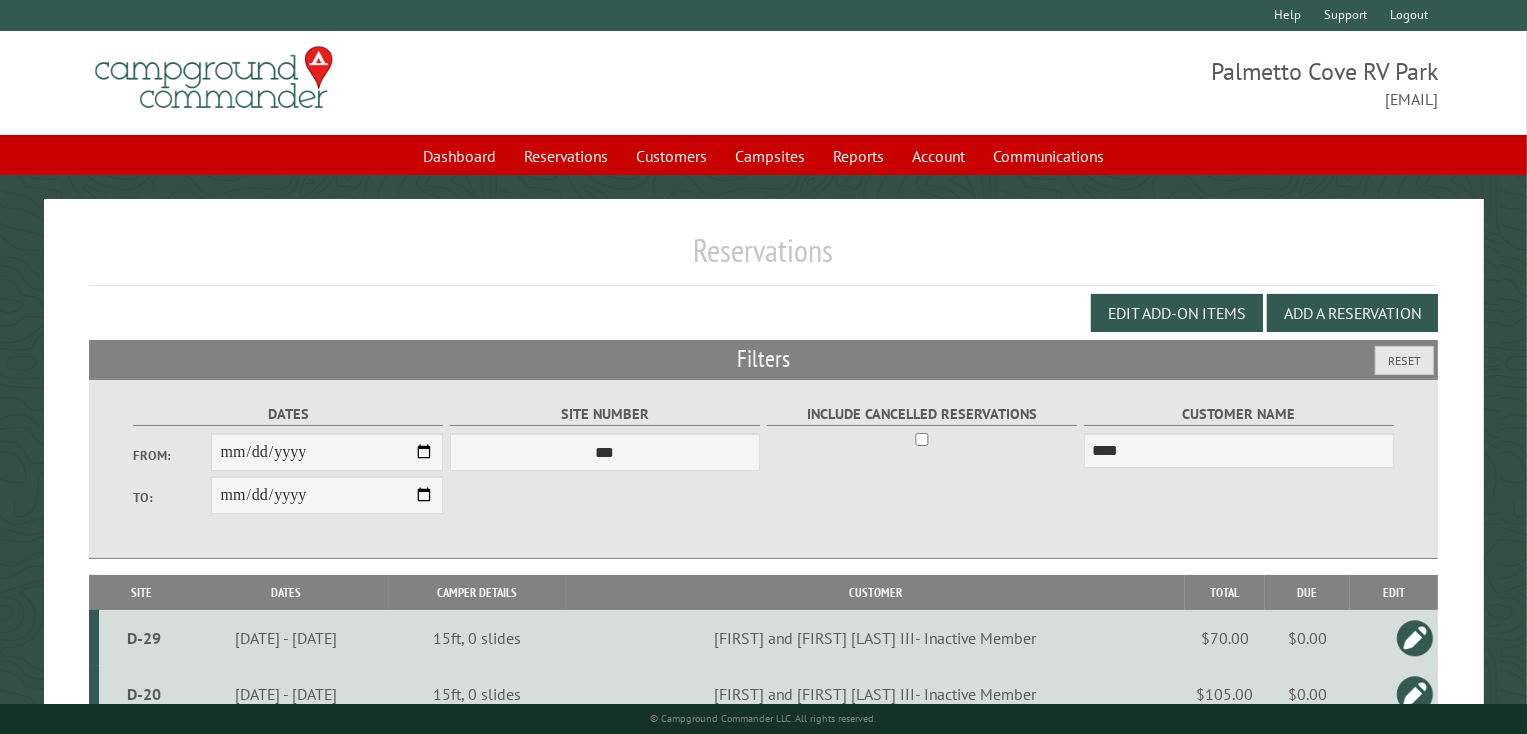 click at bounding box center [214, 78] 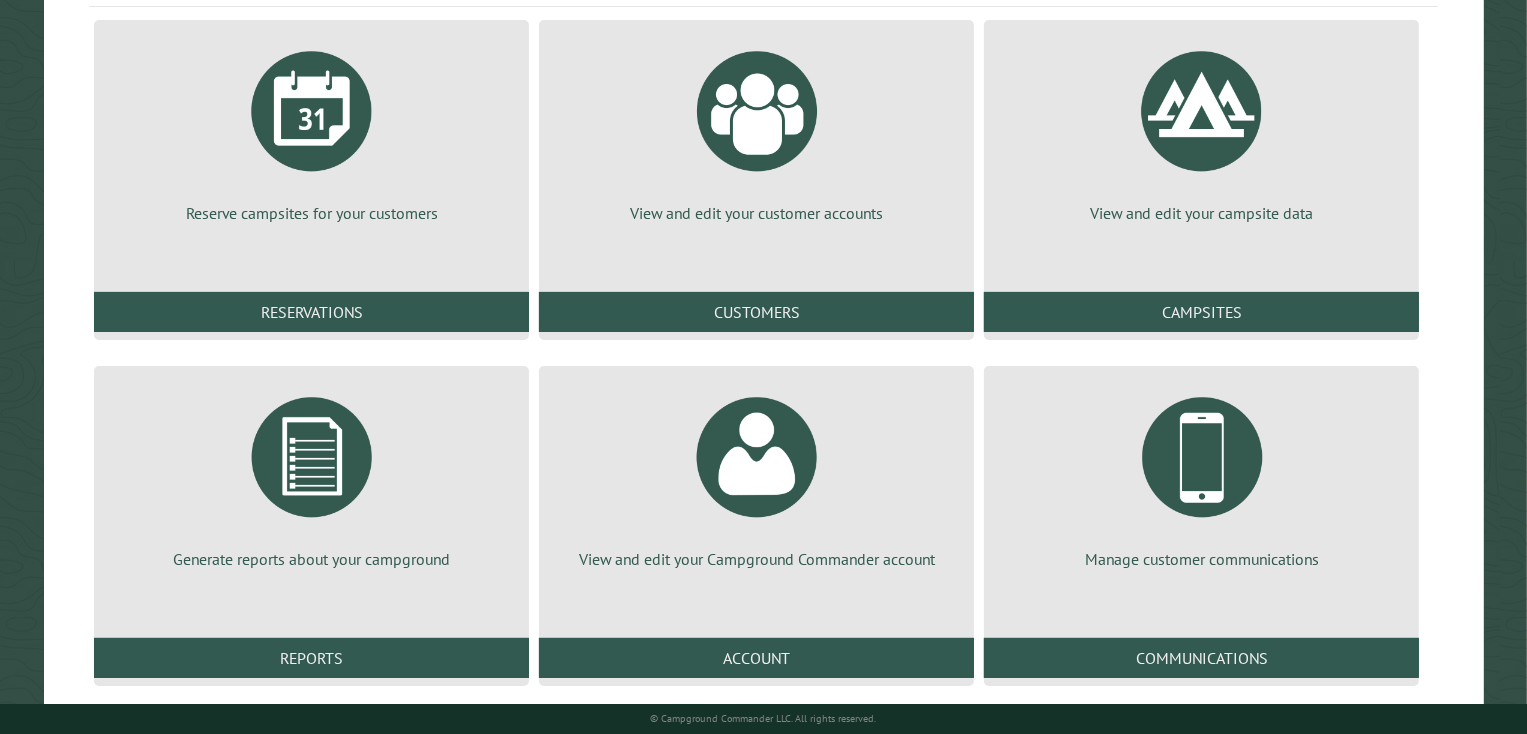 scroll, scrollTop: 240, scrollLeft: 0, axis: vertical 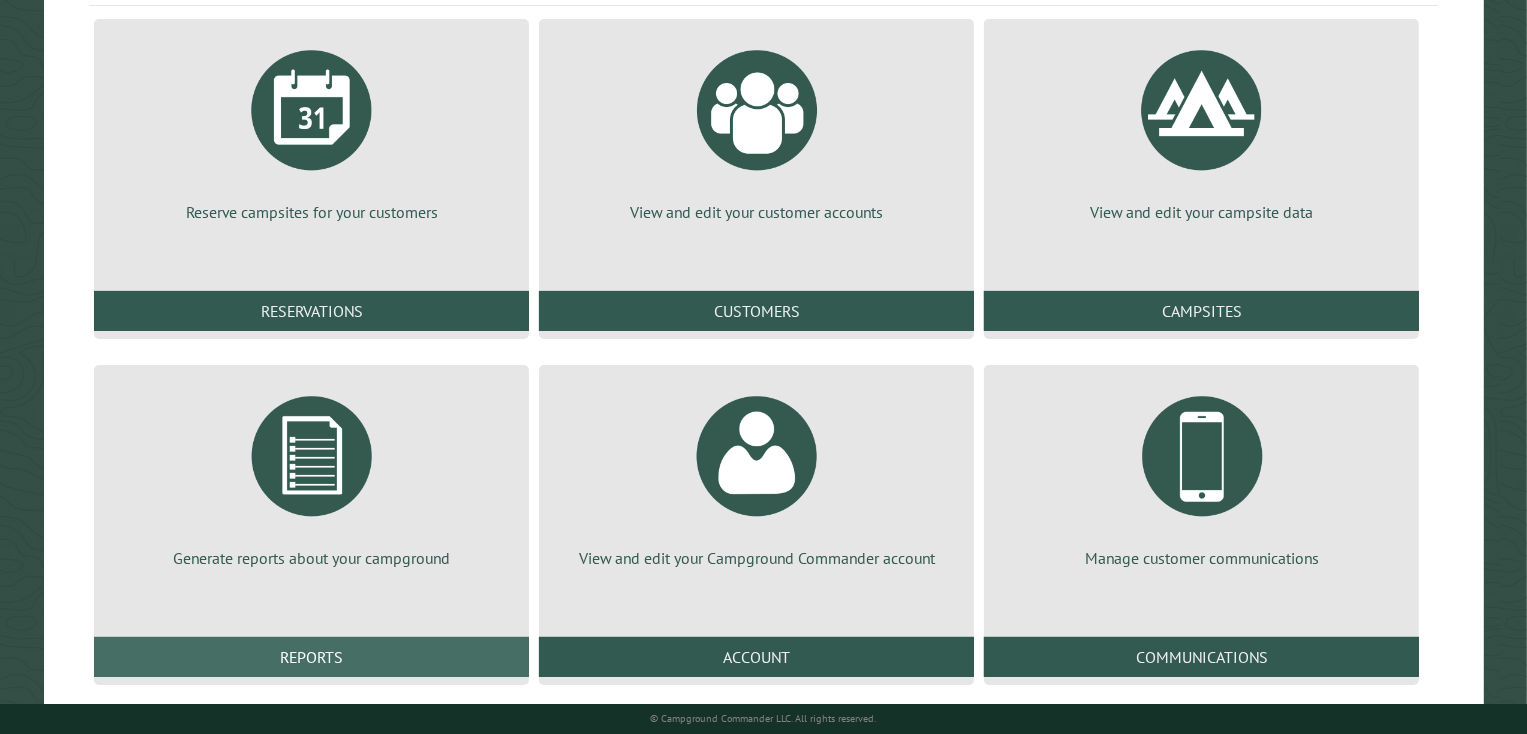 click on "Reports" at bounding box center [311, 657] 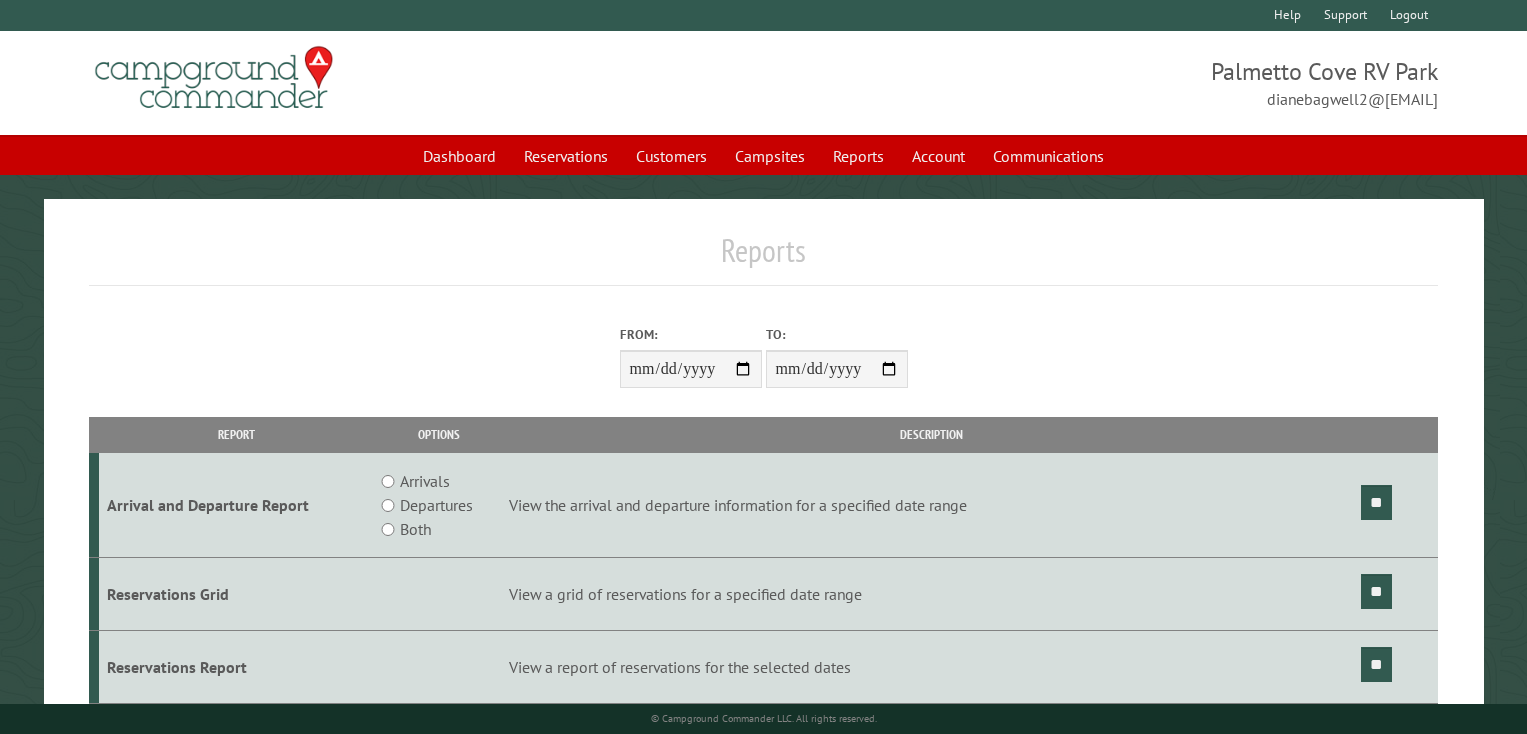 scroll, scrollTop: 0, scrollLeft: 0, axis: both 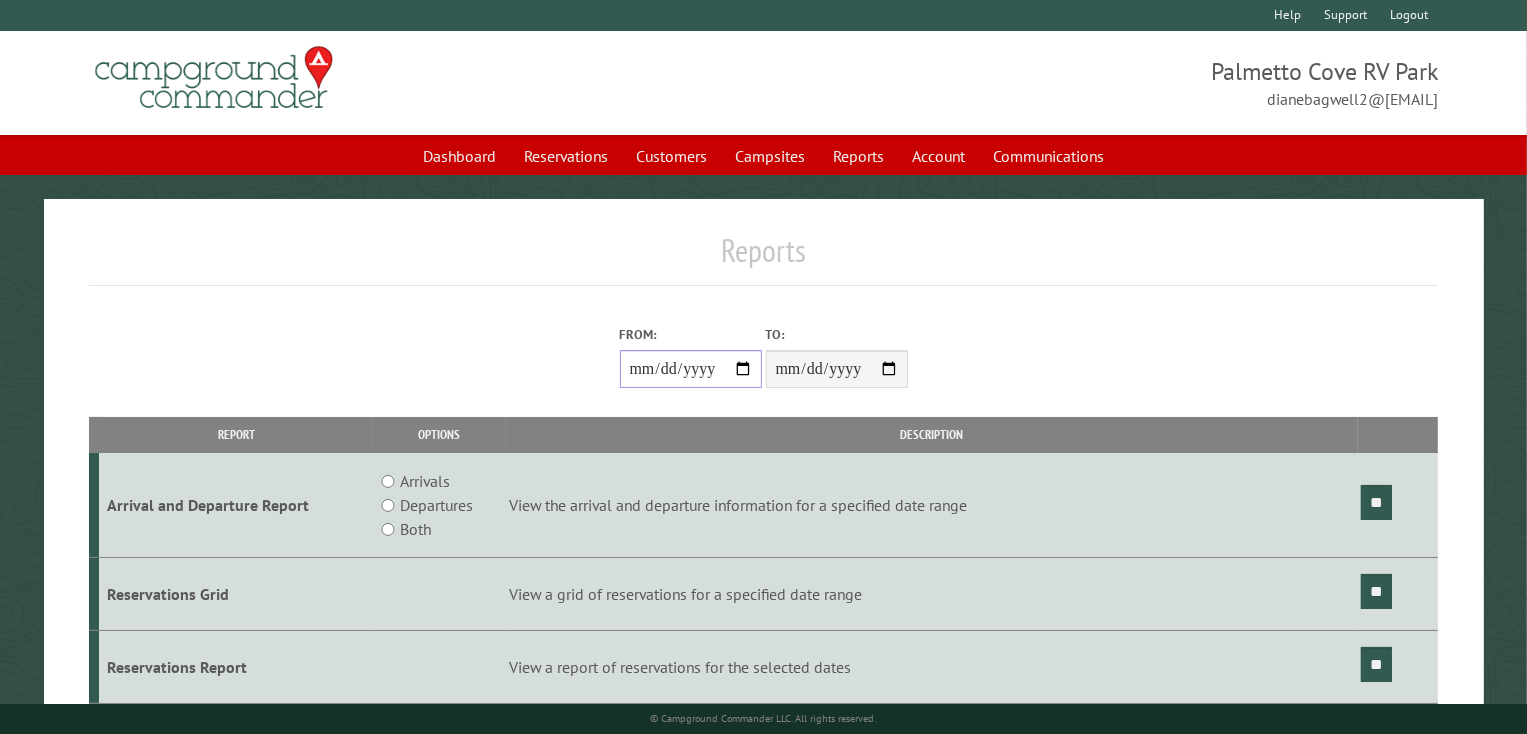 click on "From:" at bounding box center (691, 369) 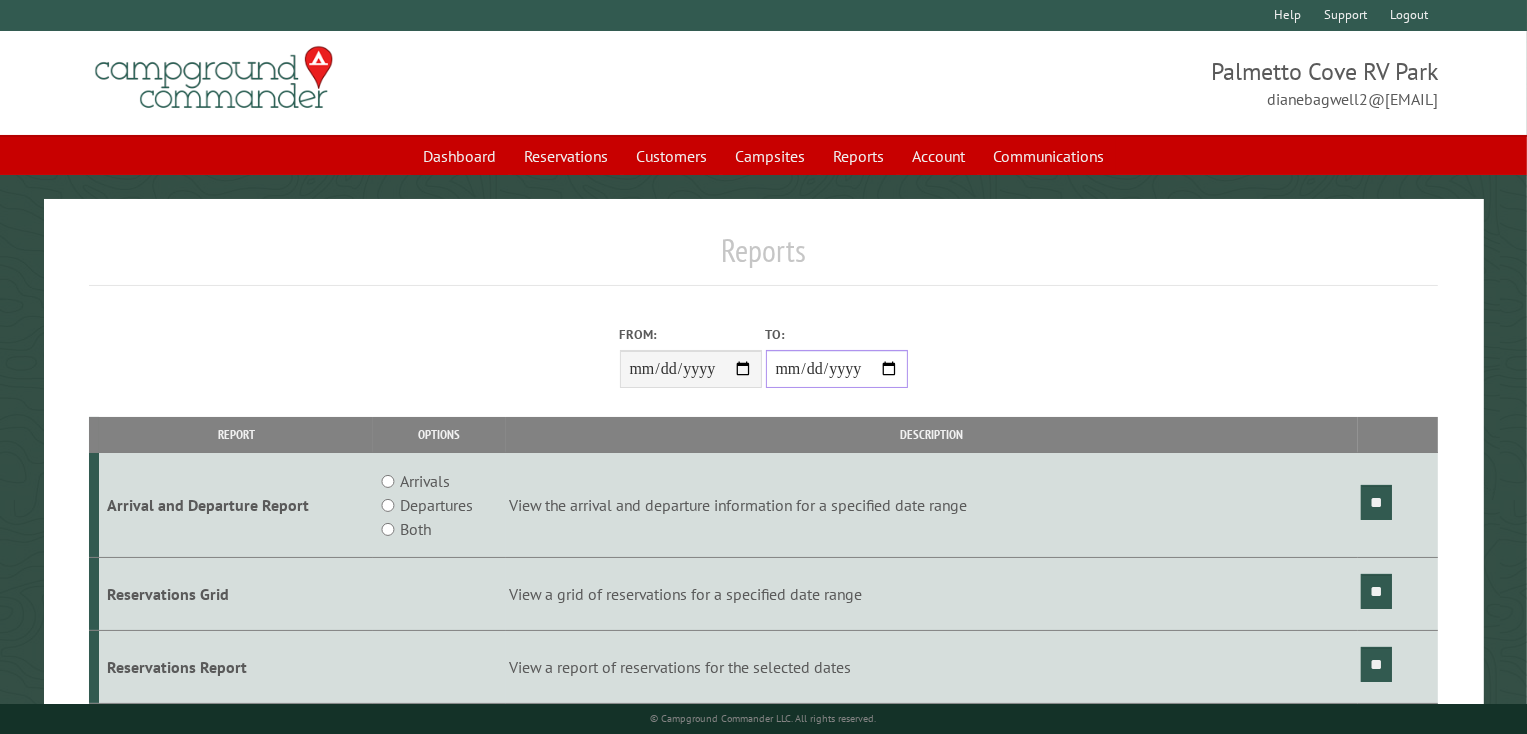 click on "**********" at bounding box center (837, 369) 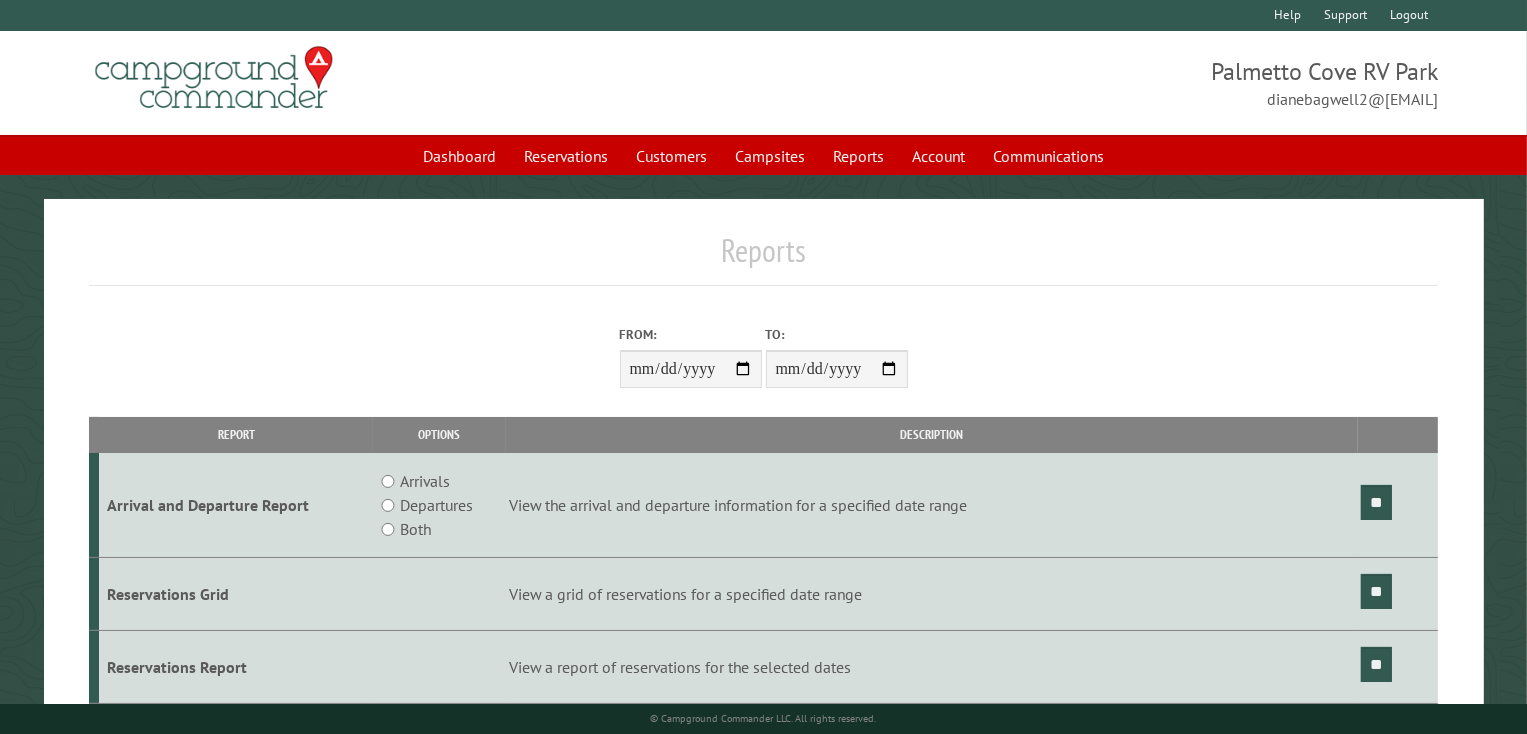 click on "Arrivals" at bounding box center (425, 481) 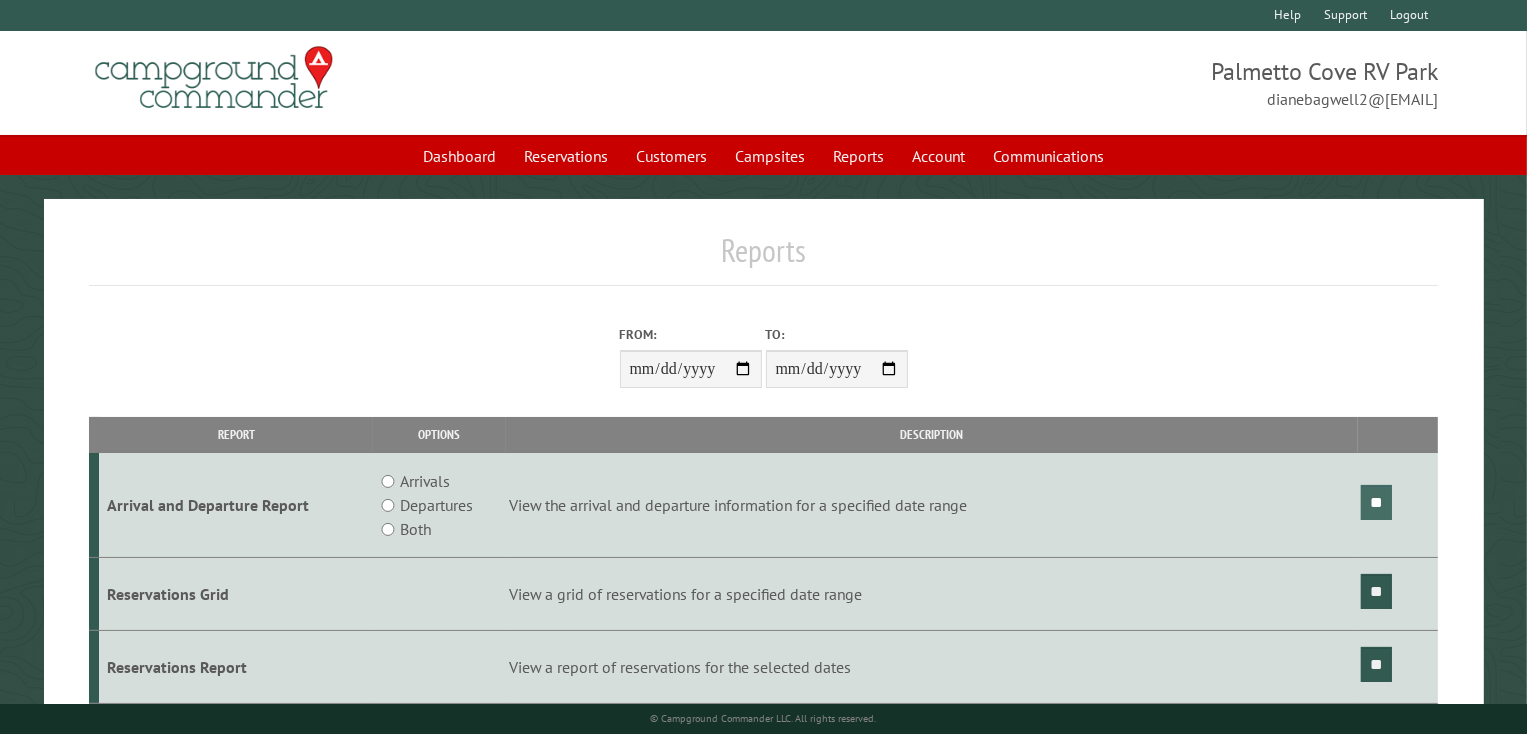 click on "**" at bounding box center (1376, 502) 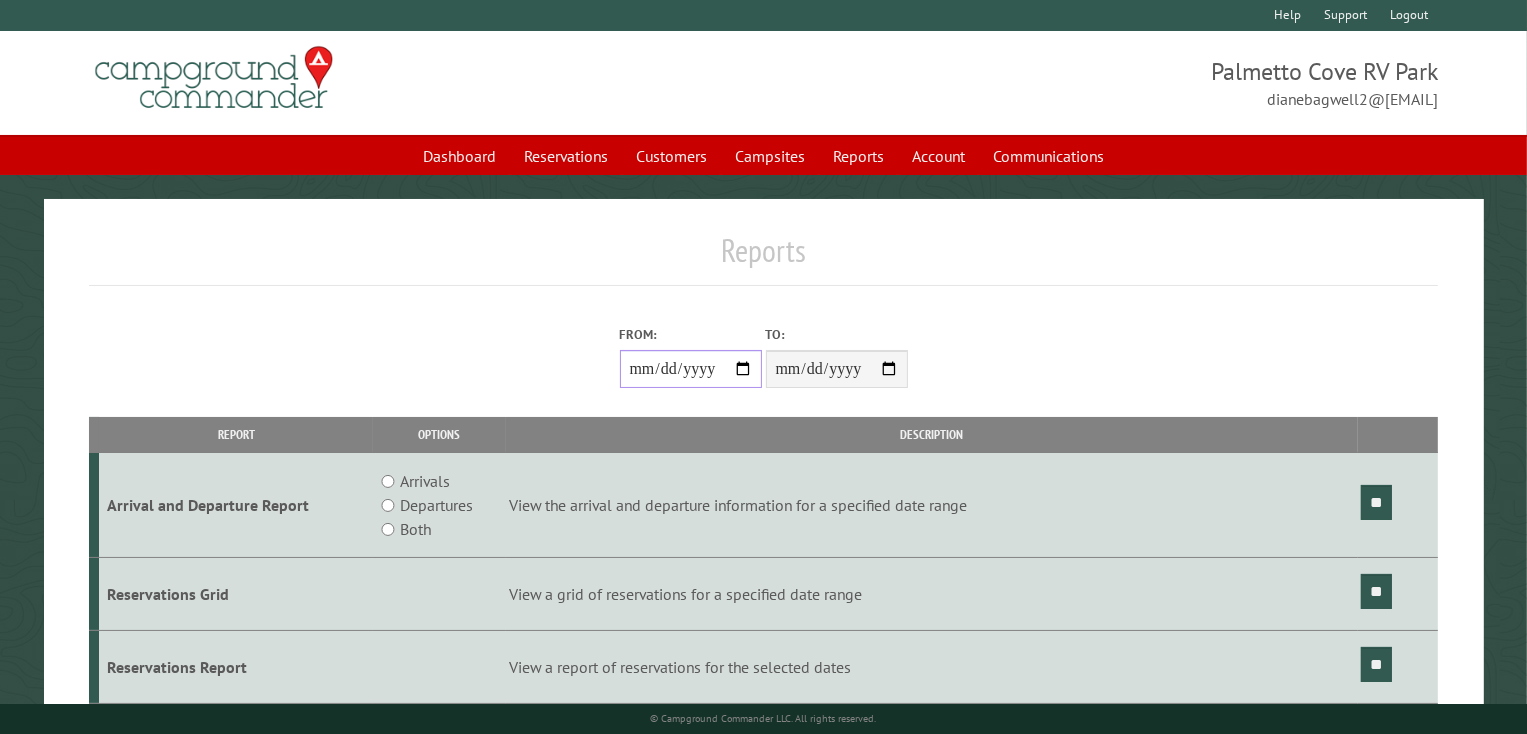 click on "**********" at bounding box center (691, 369) 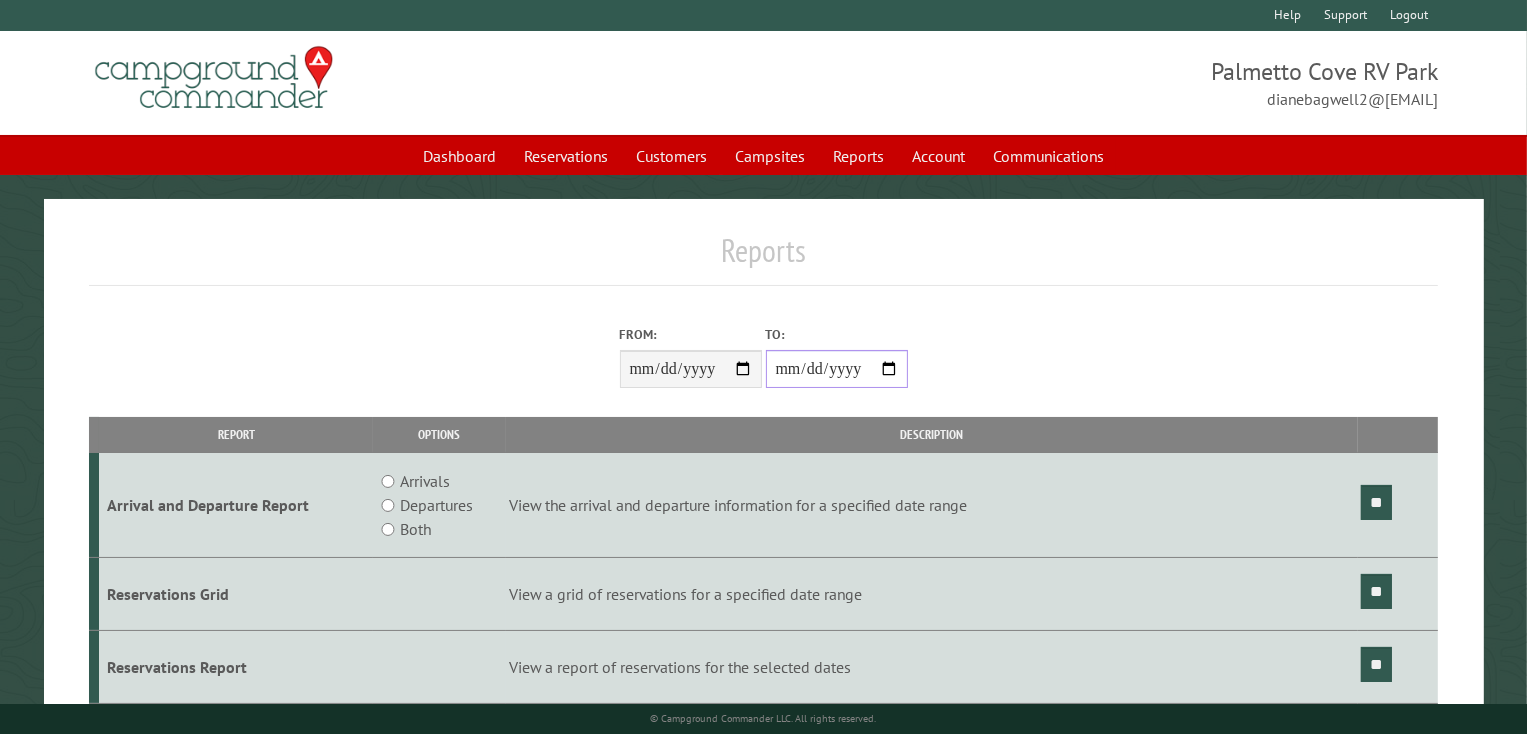 click on "**********" at bounding box center [837, 369] 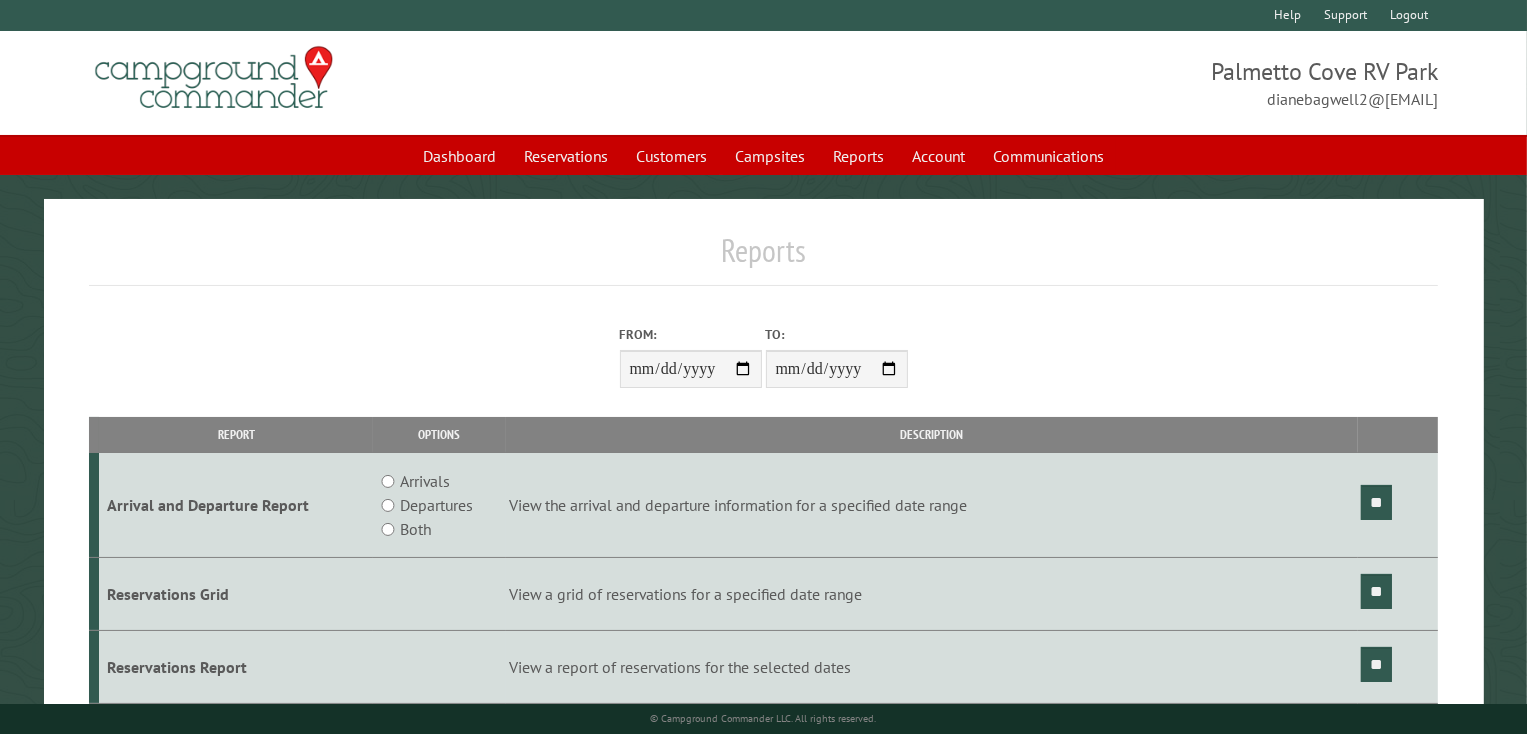 click on "Arrivals
Departures
Both" at bounding box center [439, 505] 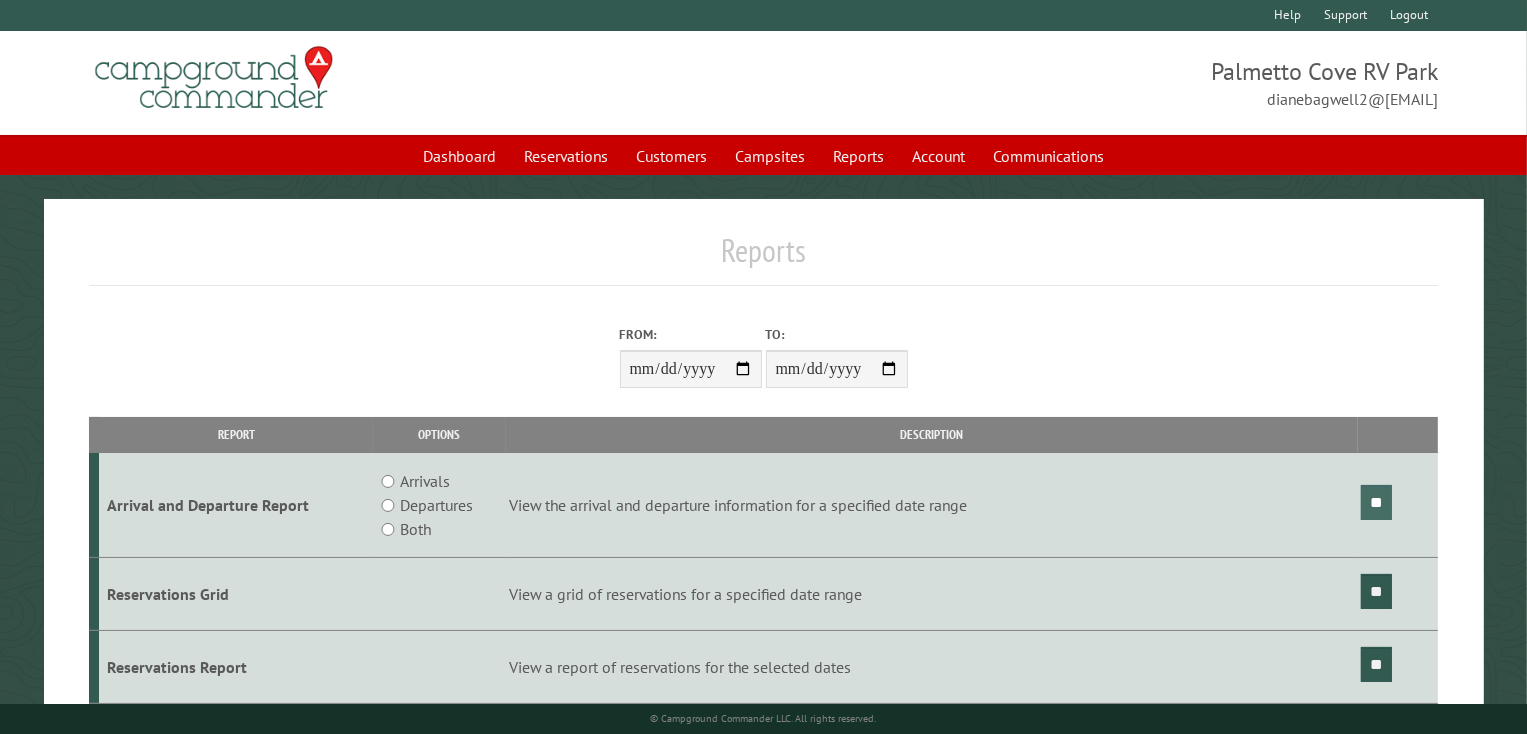 click on "**" at bounding box center [1376, 502] 